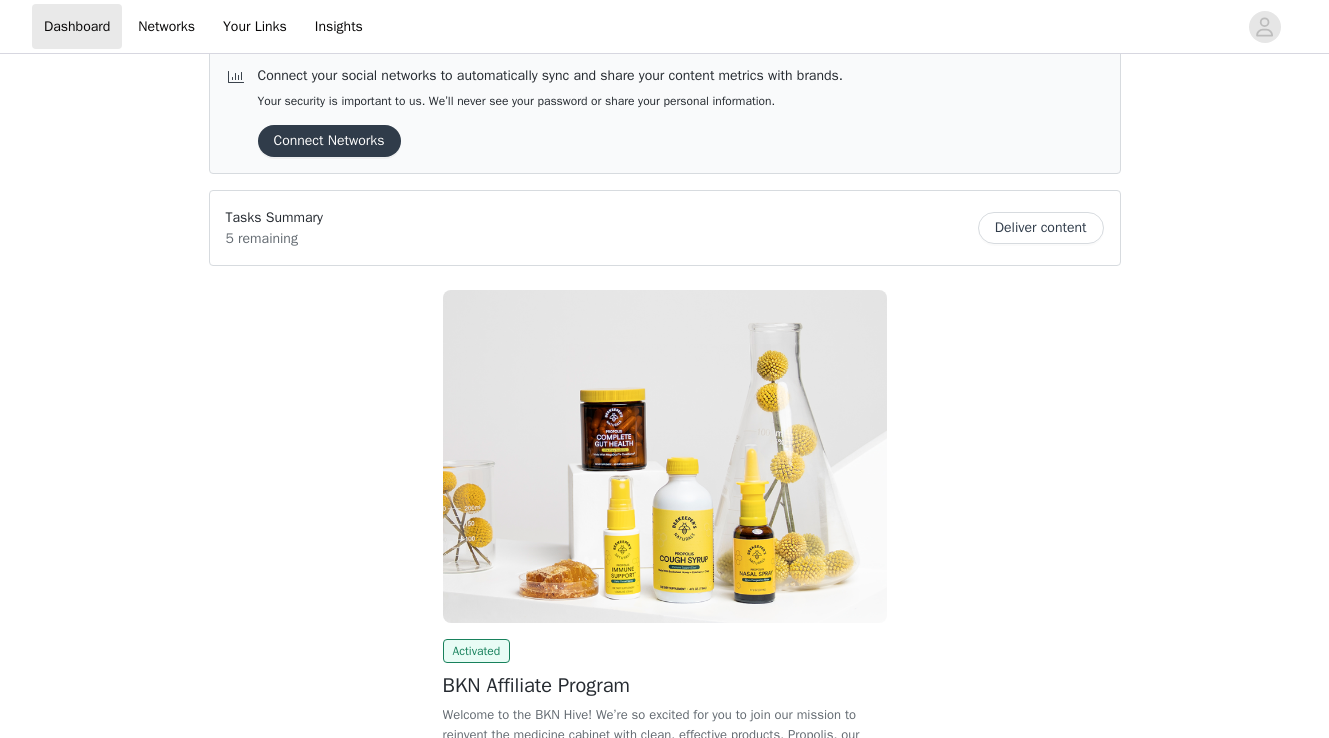 scroll, scrollTop: 0, scrollLeft: 0, axis: both 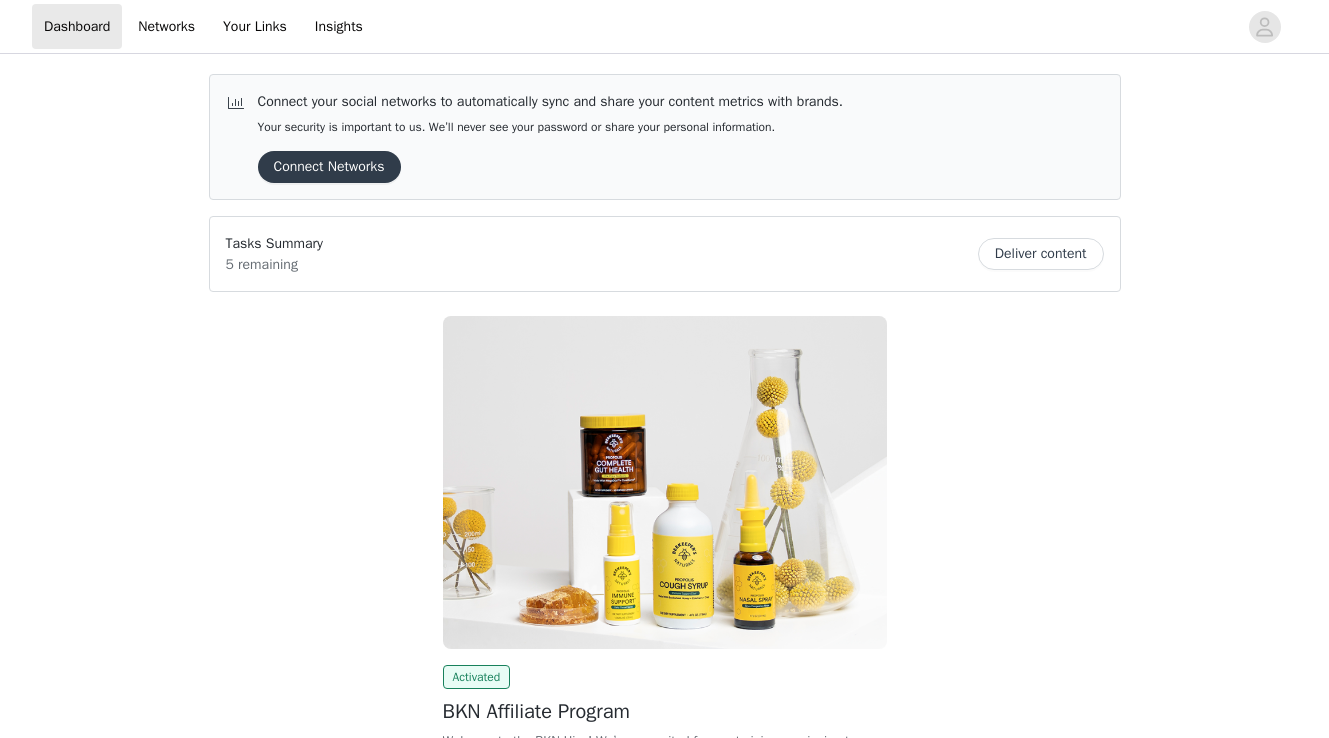 click on "Deliver content" at bounding box center (1041, 254) 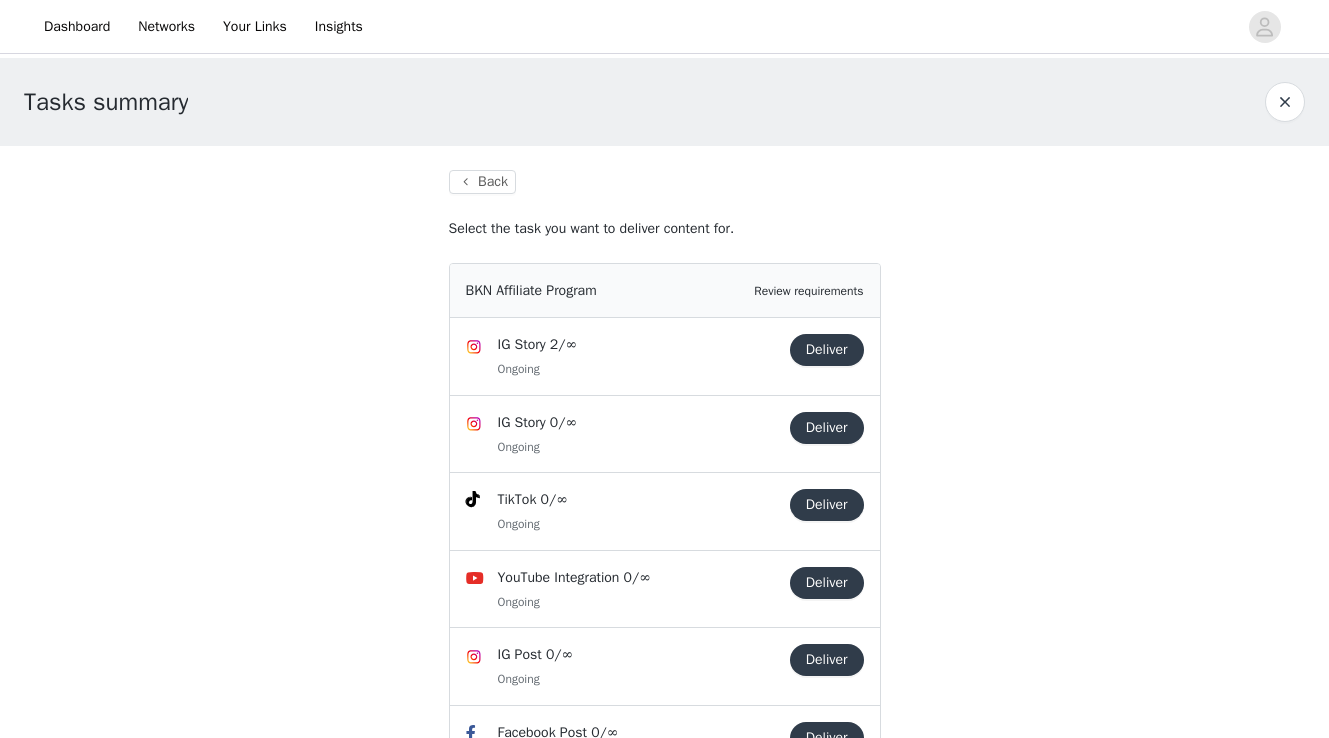 click on "Deliver" at bounding box center [827, 350] 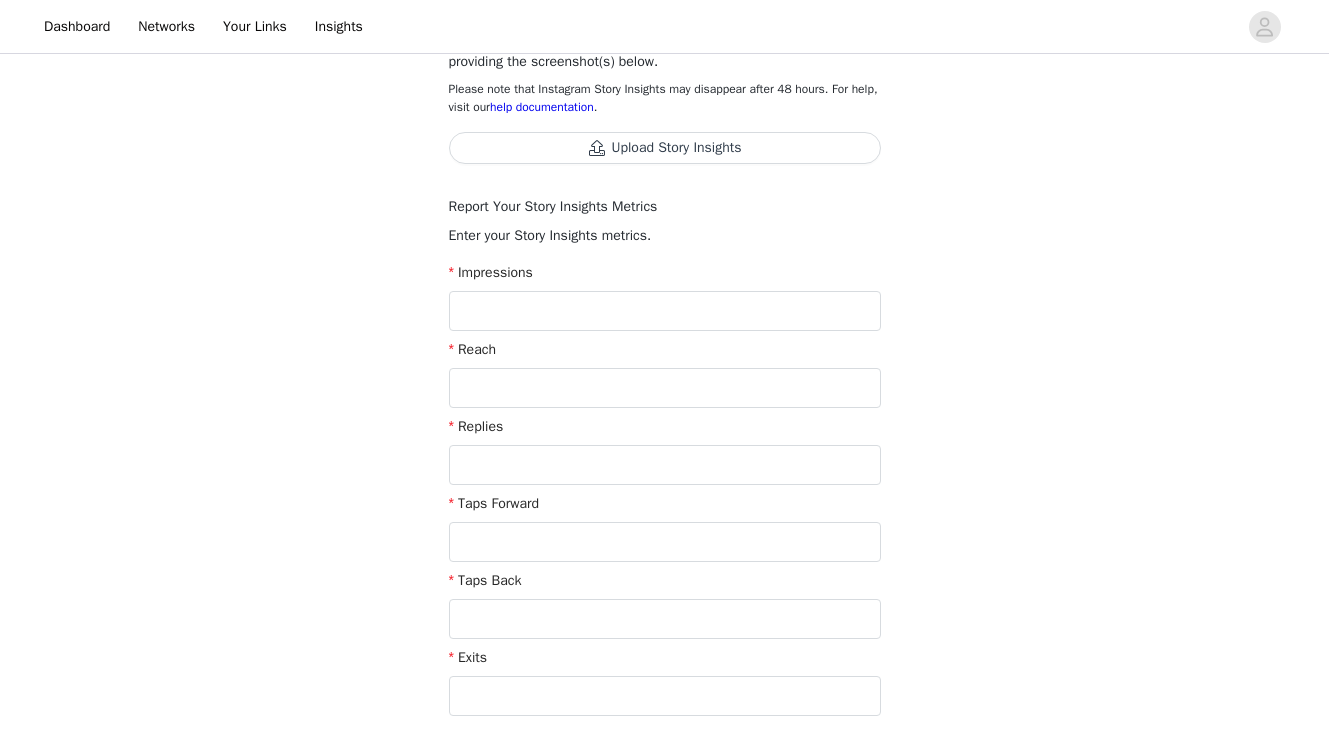 scroll, scrollTop: 275, scrollLeft: 0, axis: vertical 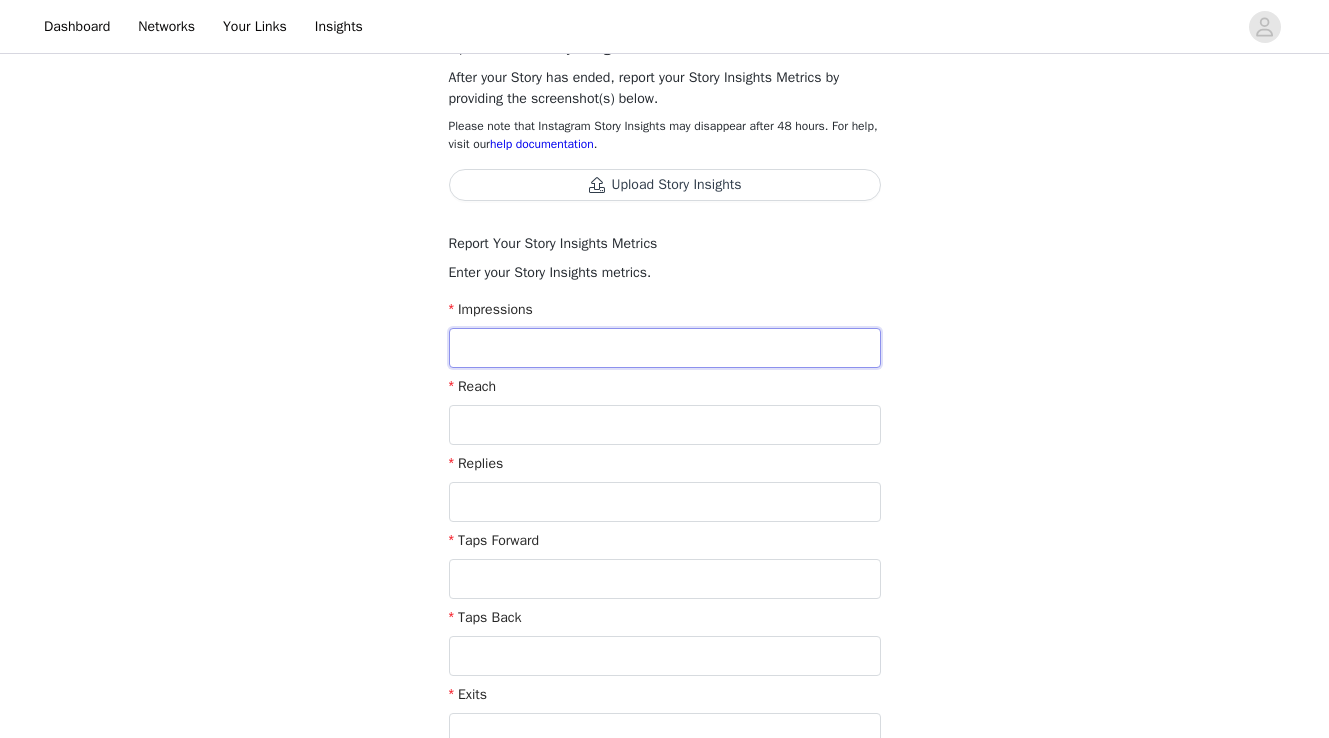 click at bounding box center [665, 348] 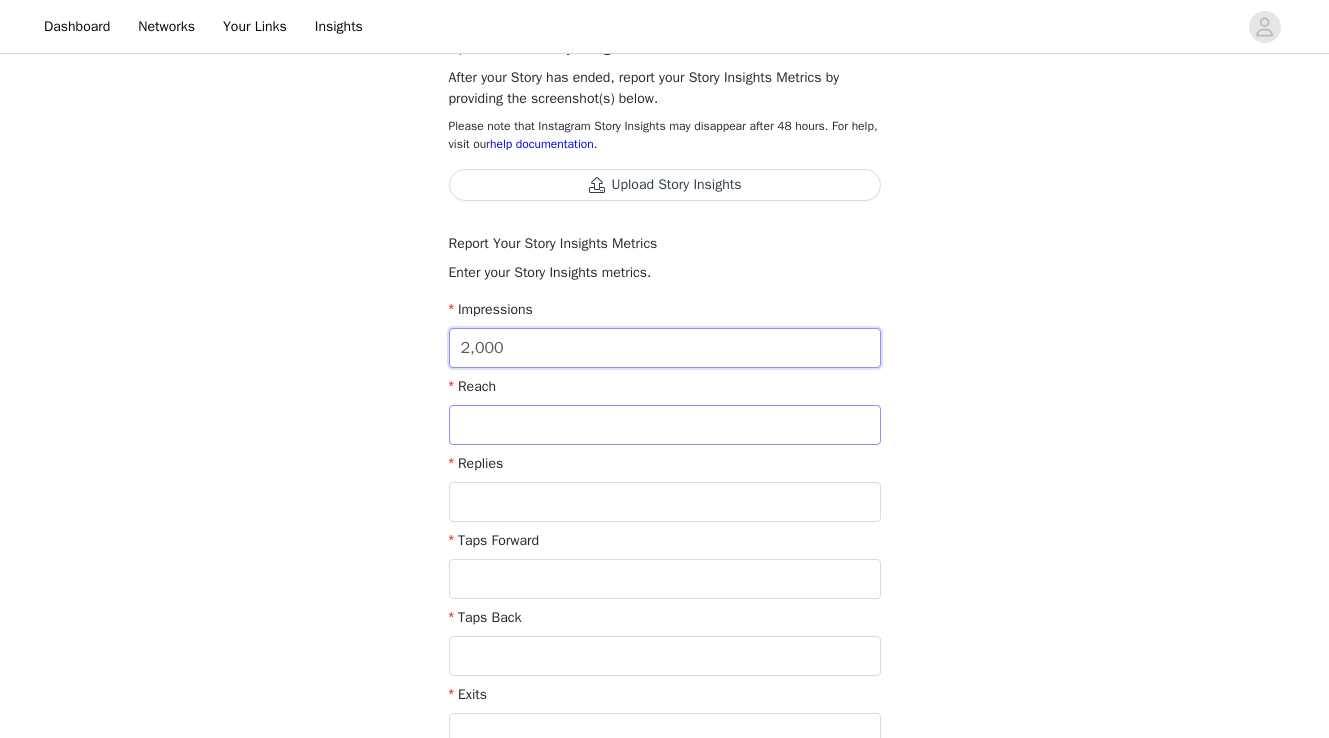 type on "2,000" 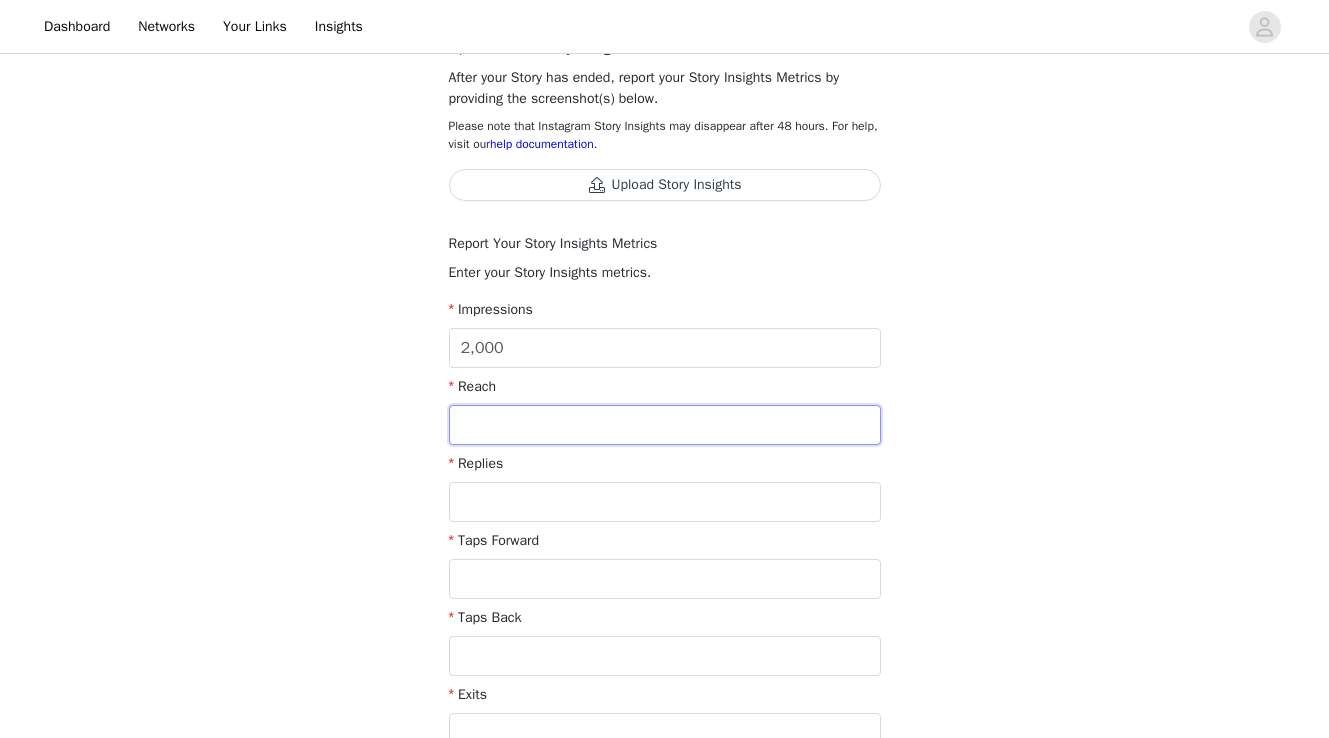 click at bounding box center [665, 425] 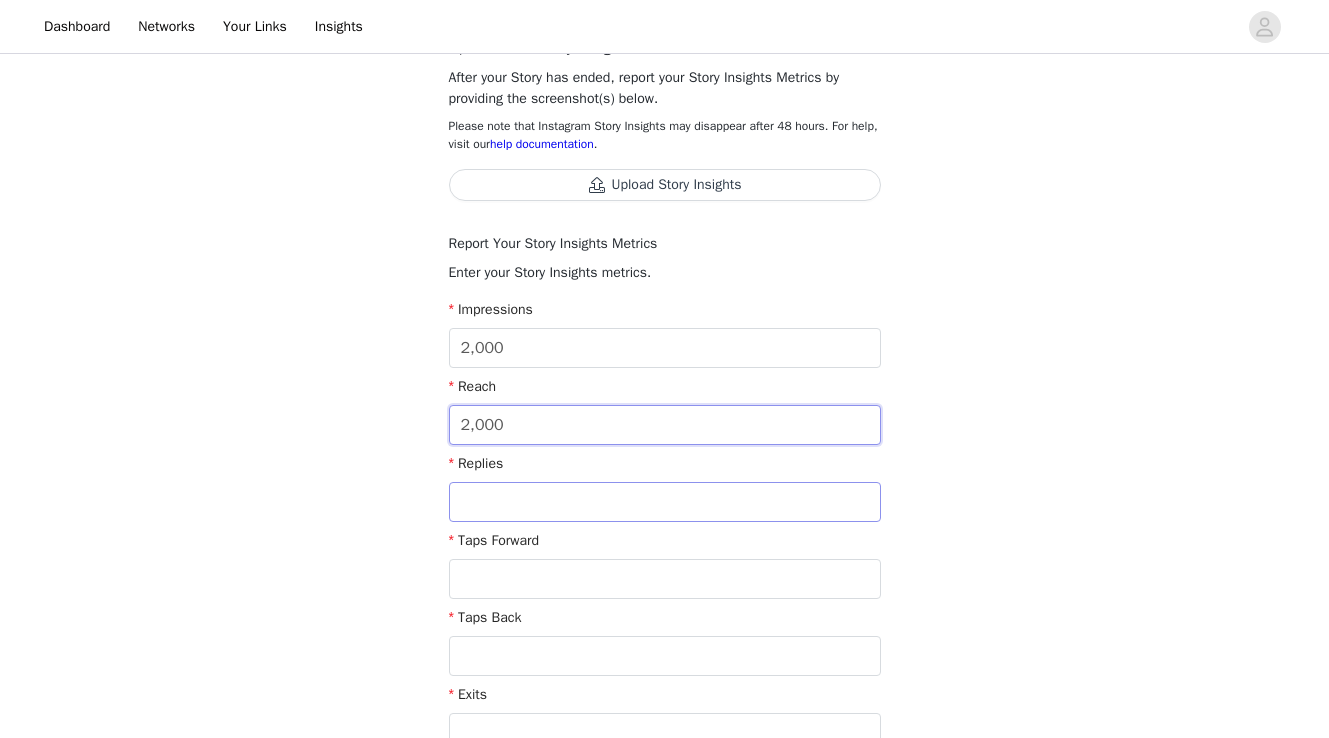 type on "2,000" 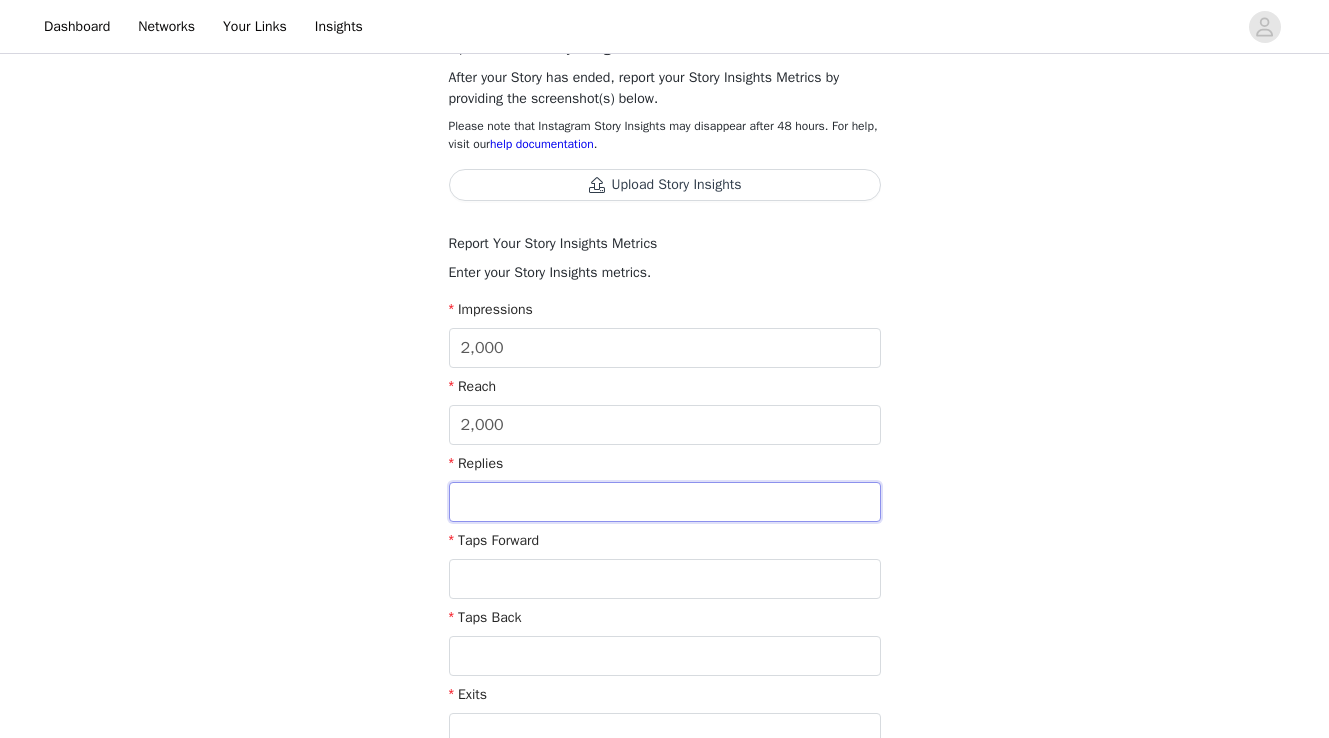 click at bounding box center [665, 502] 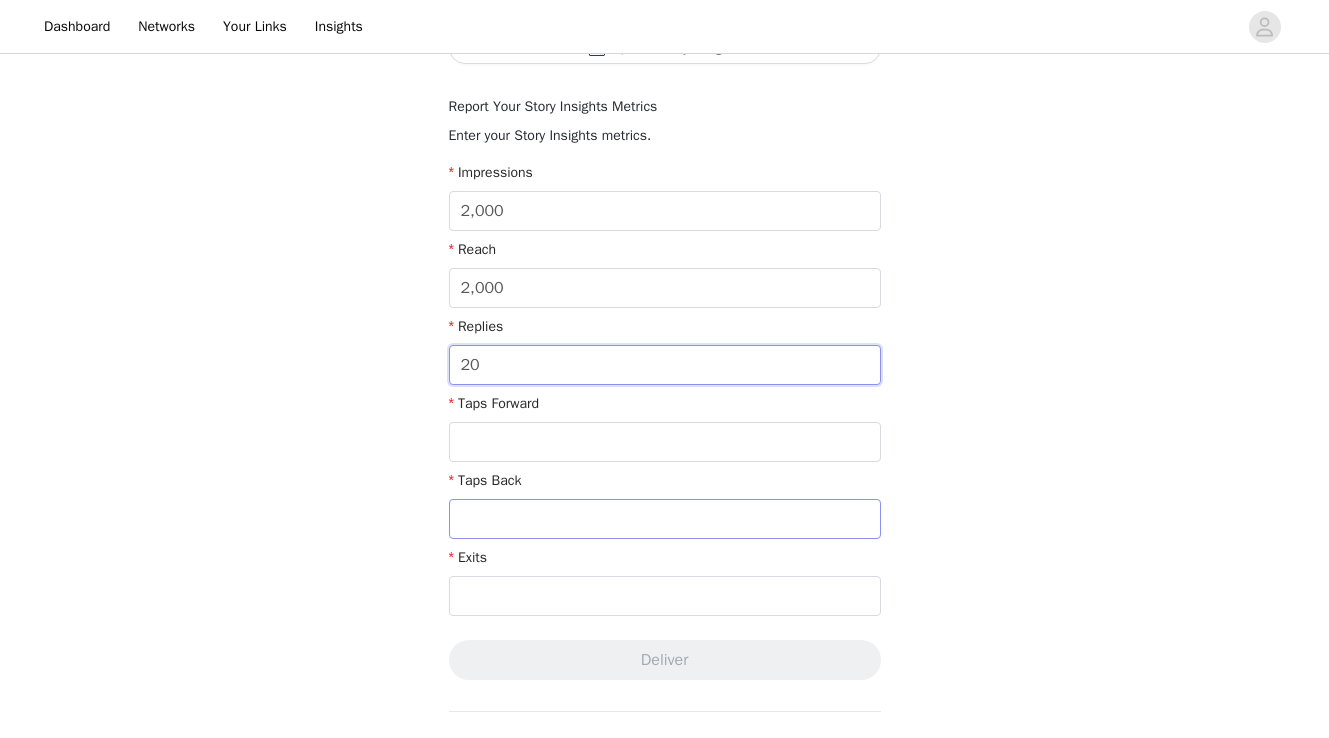 scroll, scrollTop: 426, scrollLeft: 0, axis: vertical 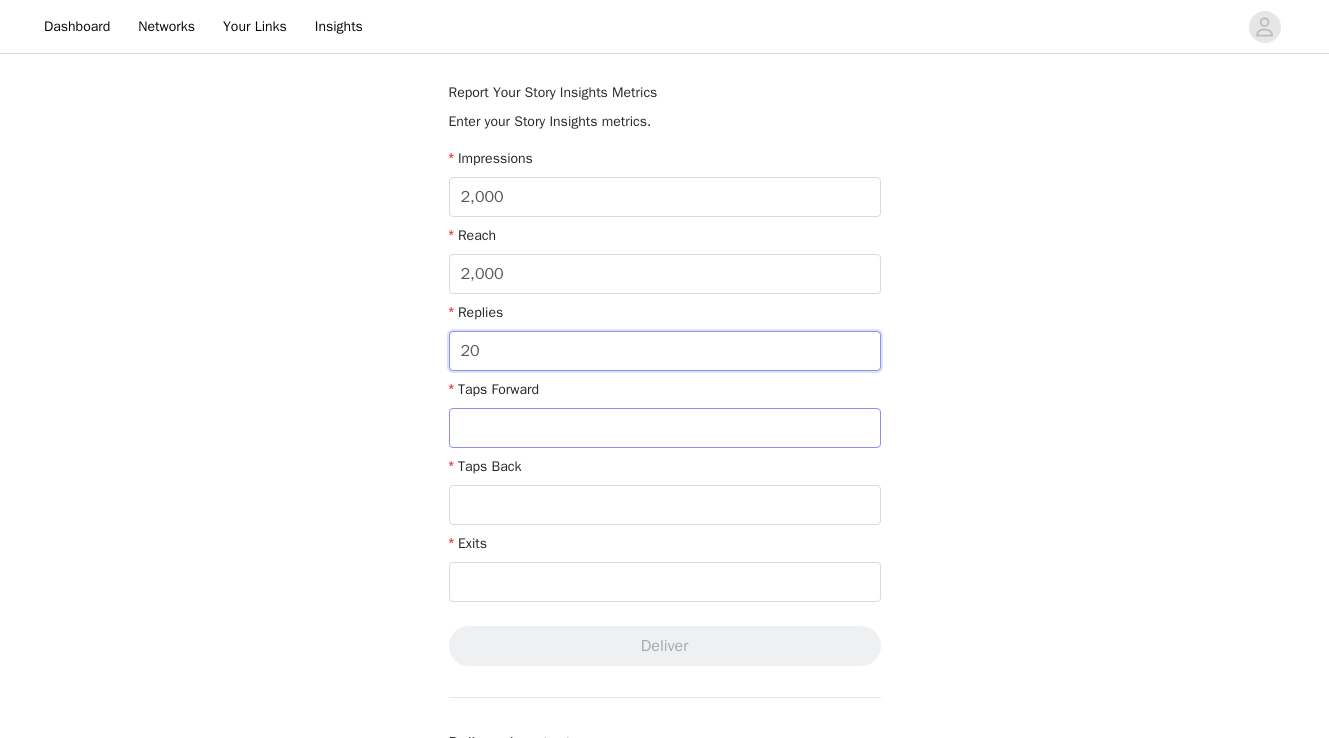 type on "20" 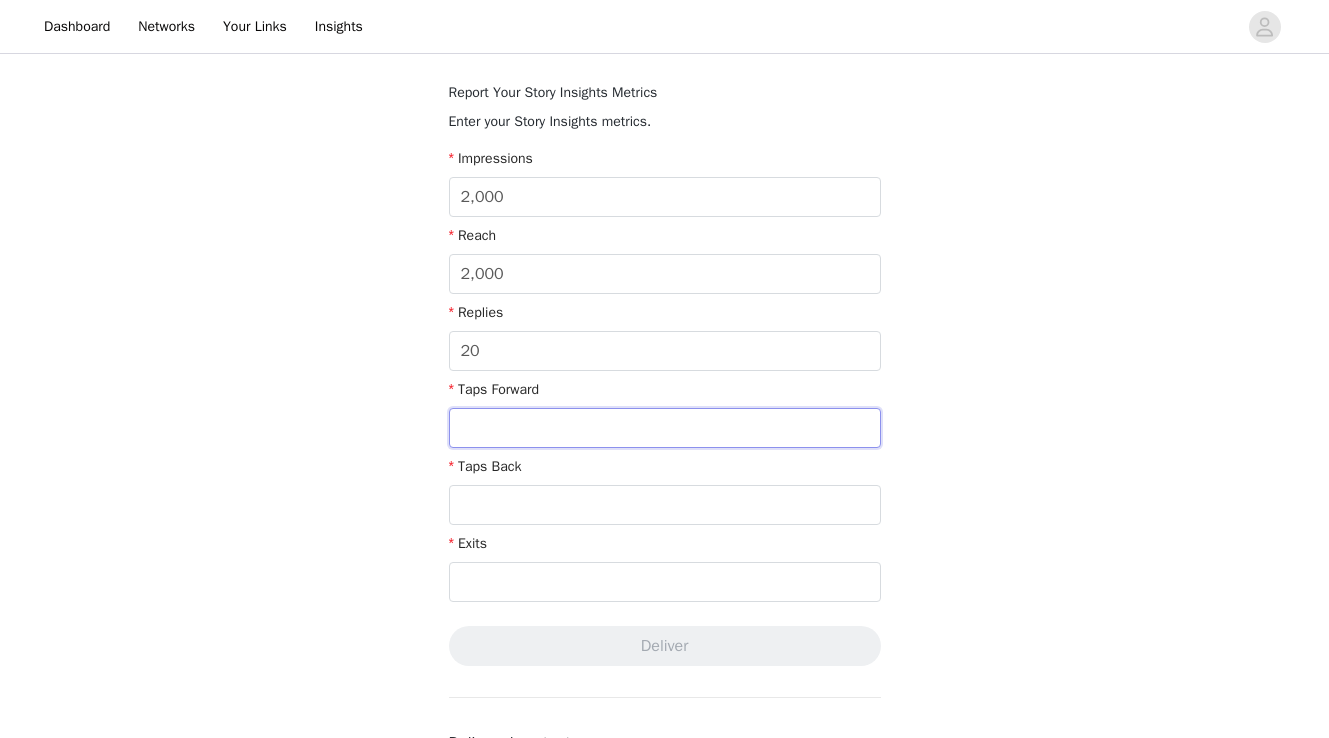 click at bounding box center [665, 428] 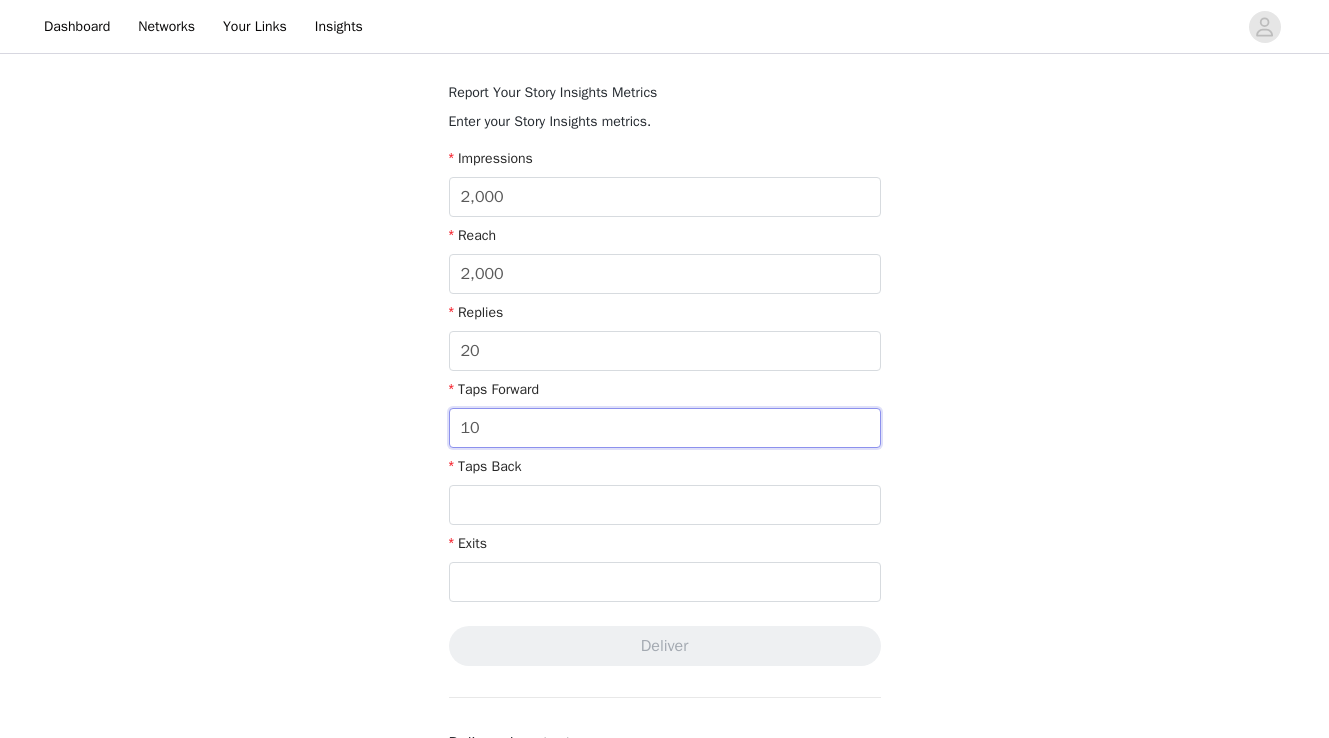 type on "10" 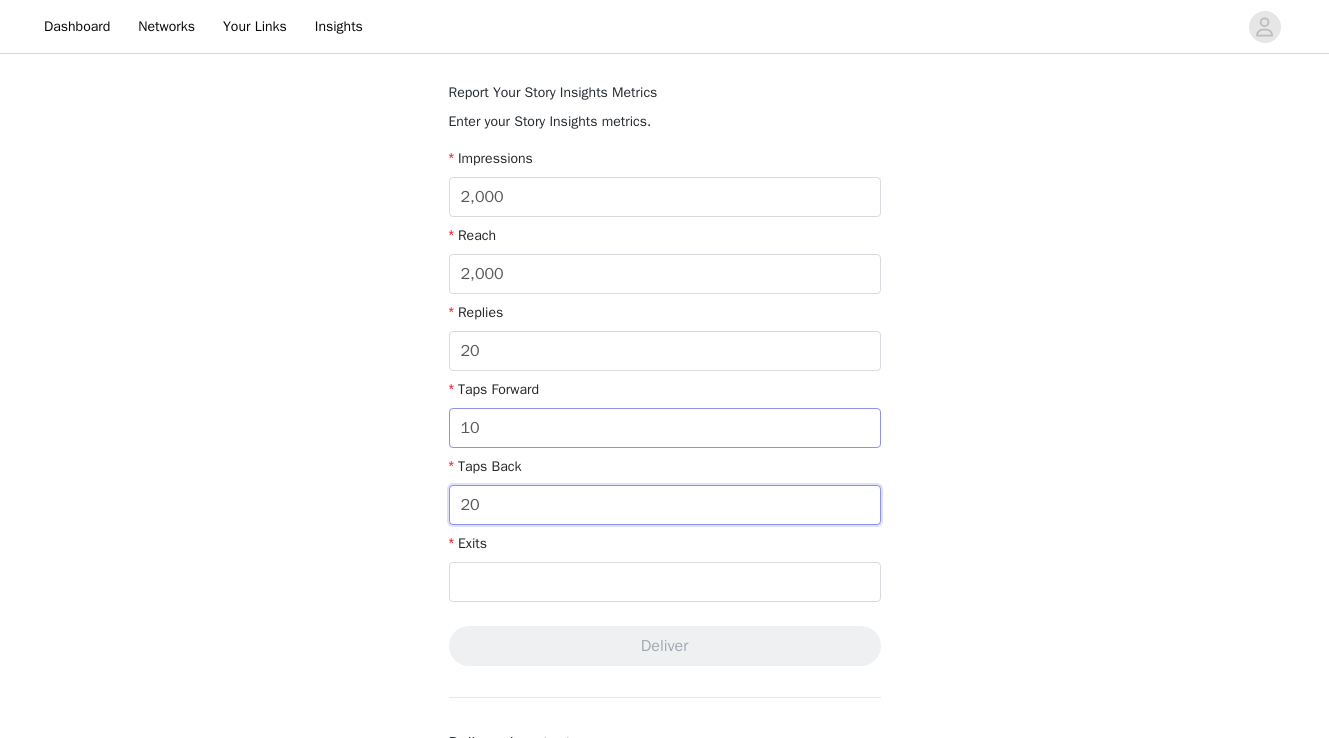 type on "20" 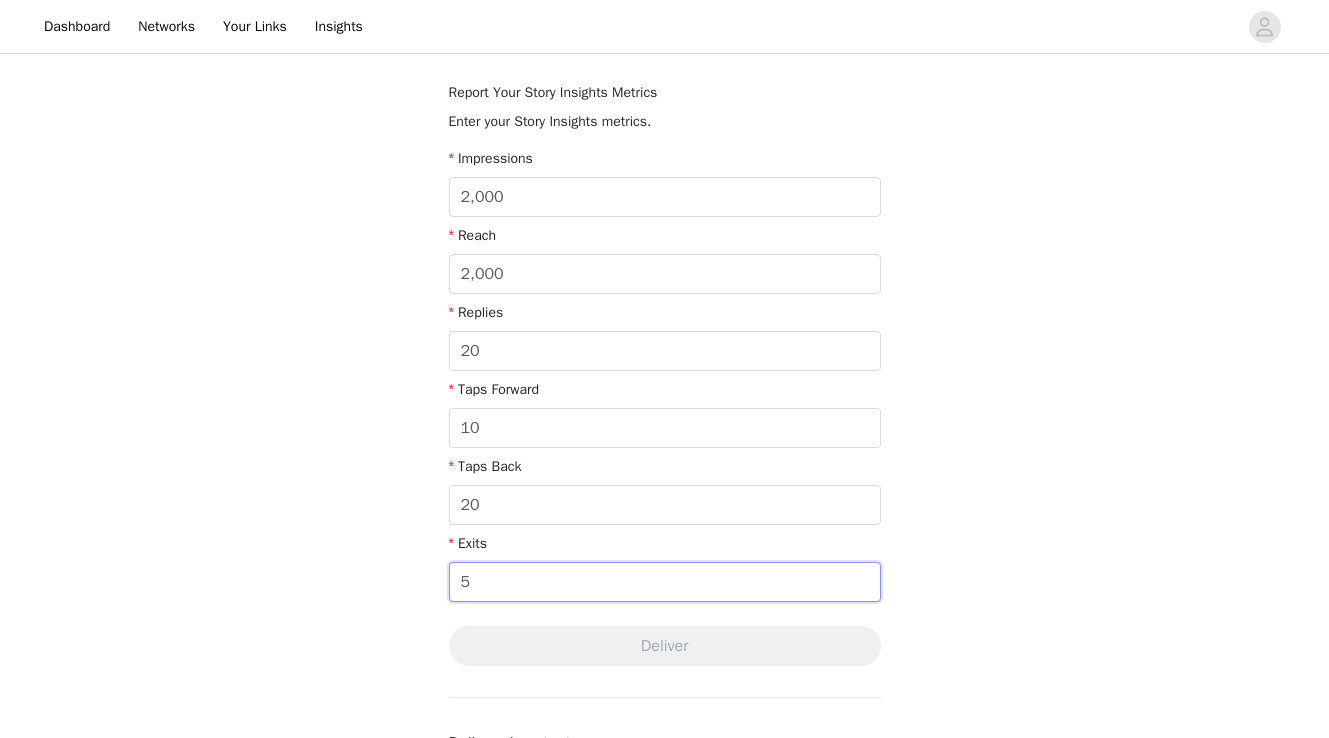 type on "5" 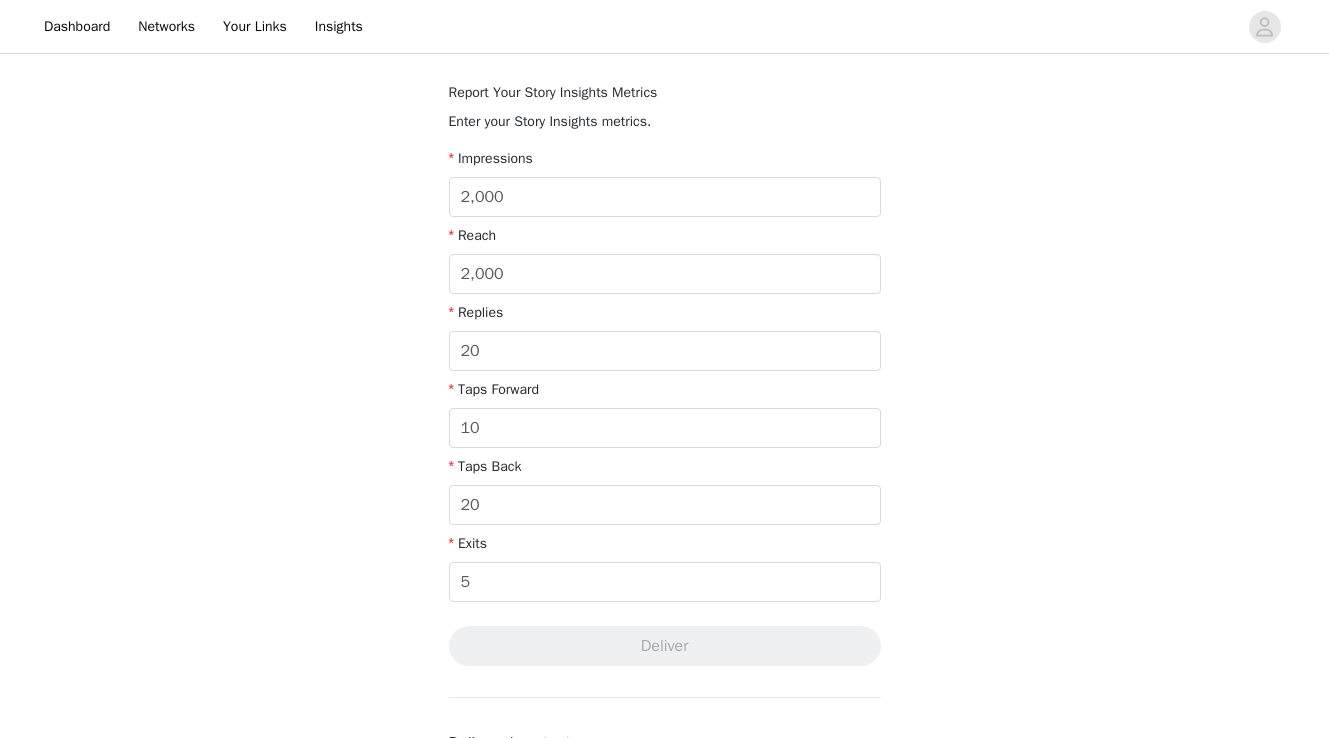click on "Complete Task
Back
Your media has been delivered. Once your story ends, click "Upload Story
Insights" below
Upload Your Story Insights
After your Story has ended, report your Story Insights Metrics by providing the
screenshot(s) below.
Please note that Instagram Story Insights may disappear after 48 hours. For help, visit
our  help documentation .
Upload Story Insights   Report Your Story Insights Metrics   Enter your Story Insights metrics.   Impressions 2,000   Reach 2,000   Replies 20   Taps Forward 10   Taps Back 20   Exits 5   Deliver     Delivered content     Total deliverables (2/∞)     Instagram Story     [DATE] 7:24 PM     Update       Instagram Story         Update" at bounding box center [664, 414] 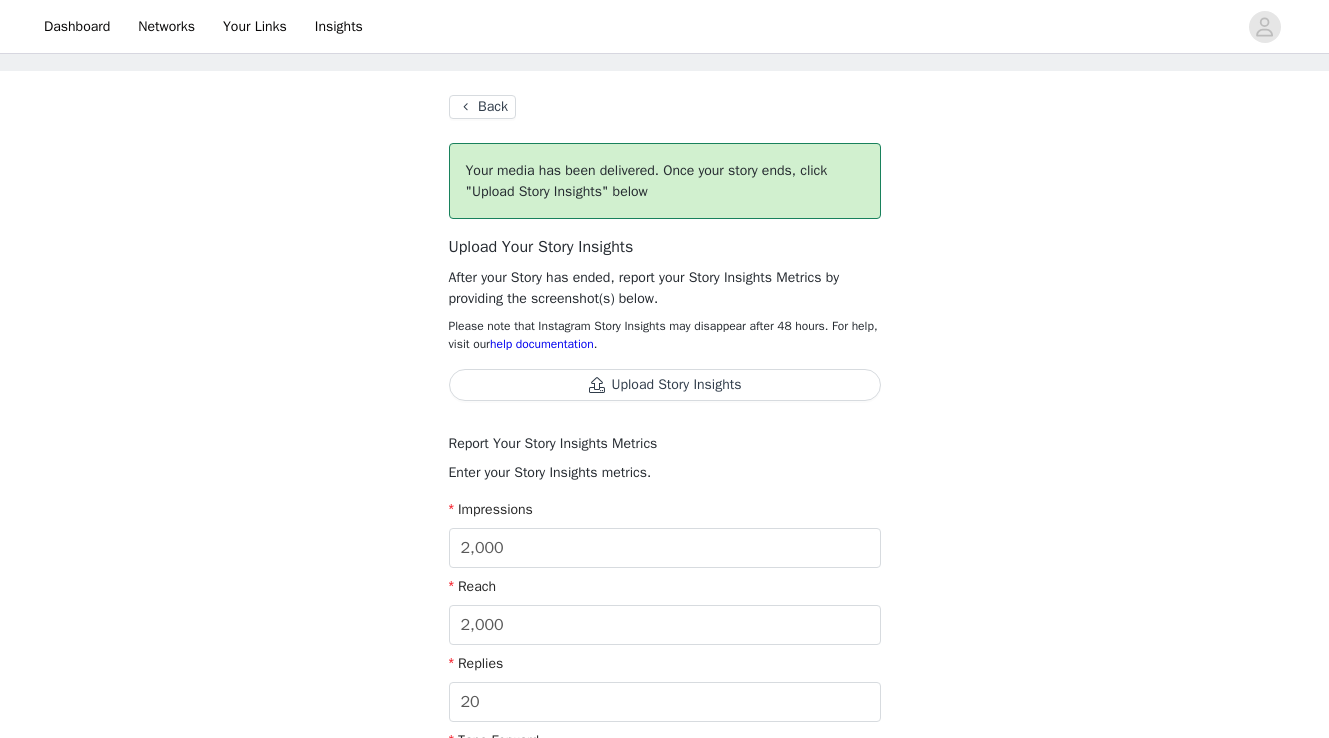 scroll, scrollTop: 0, scrollLeft: 0, axis: both 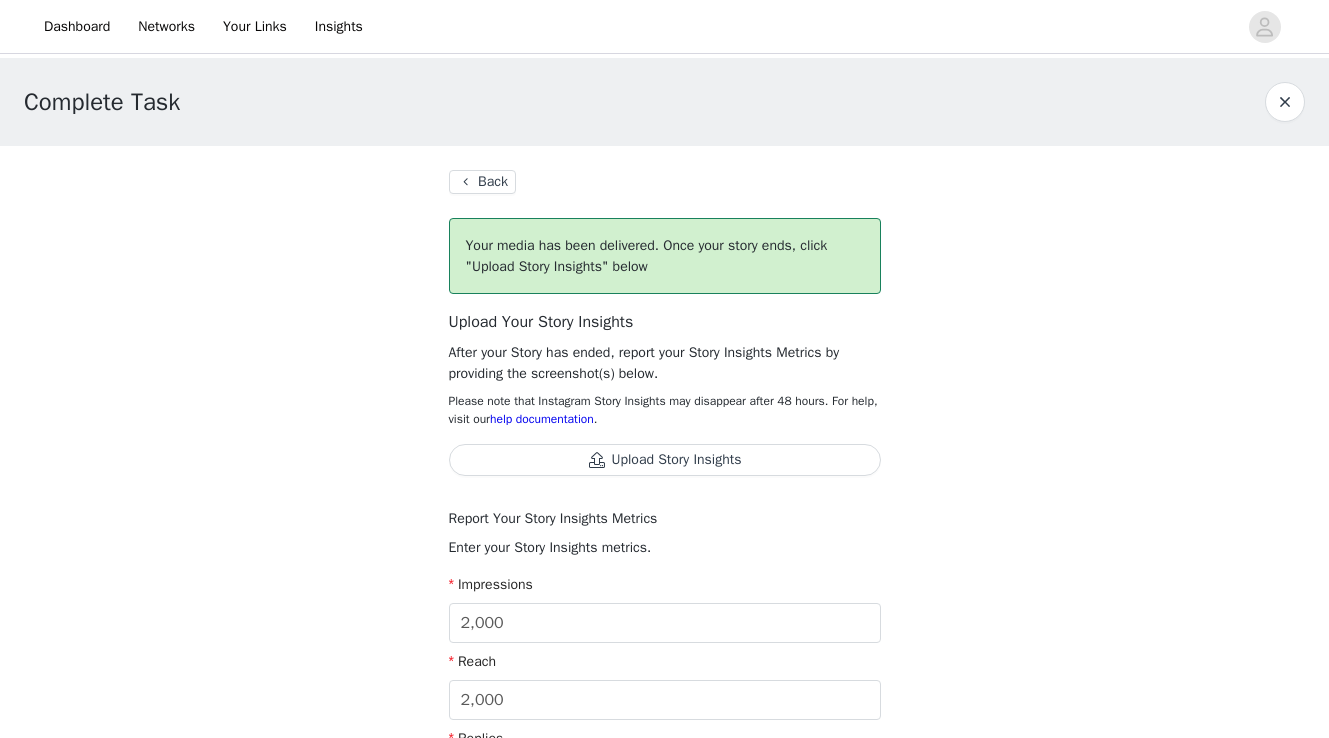 click on "Upload Story Insights" at bounding box center [665, 460] 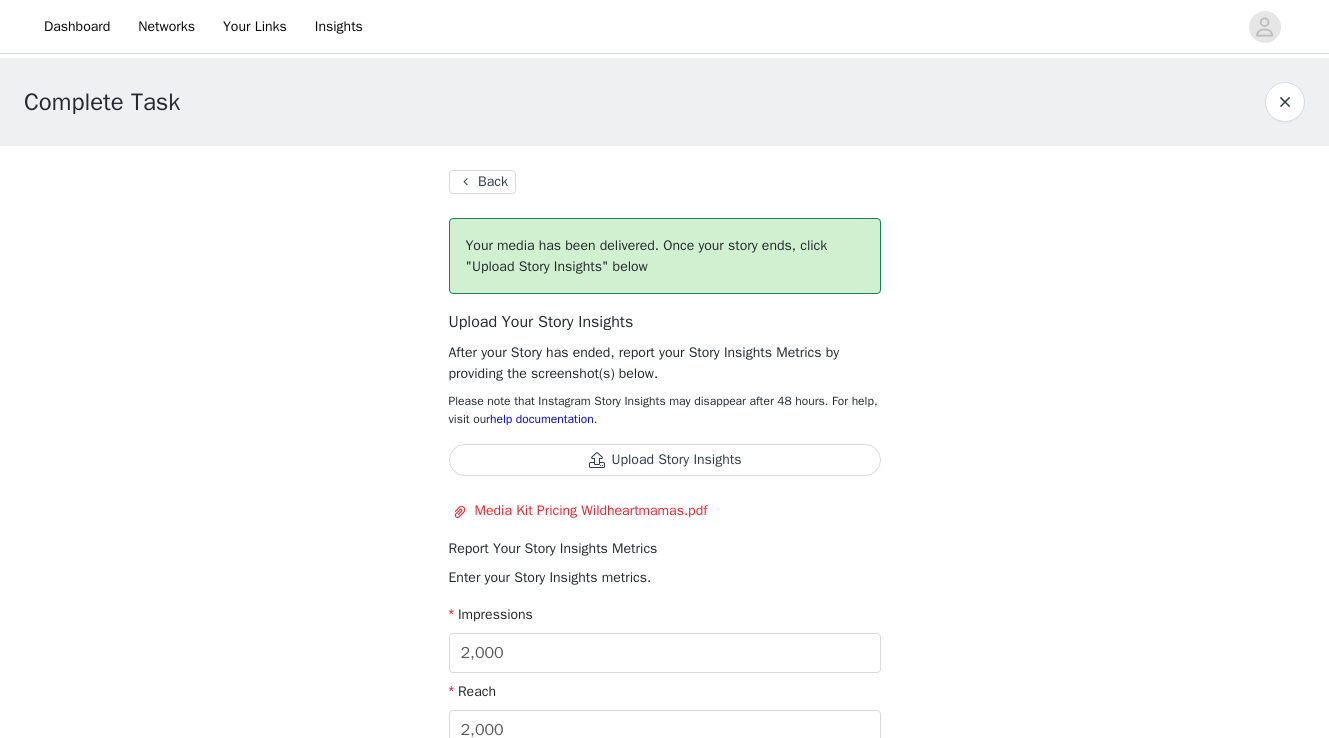 scroll, scrollTop: 11, scrollLeft: 0, axis: vertical 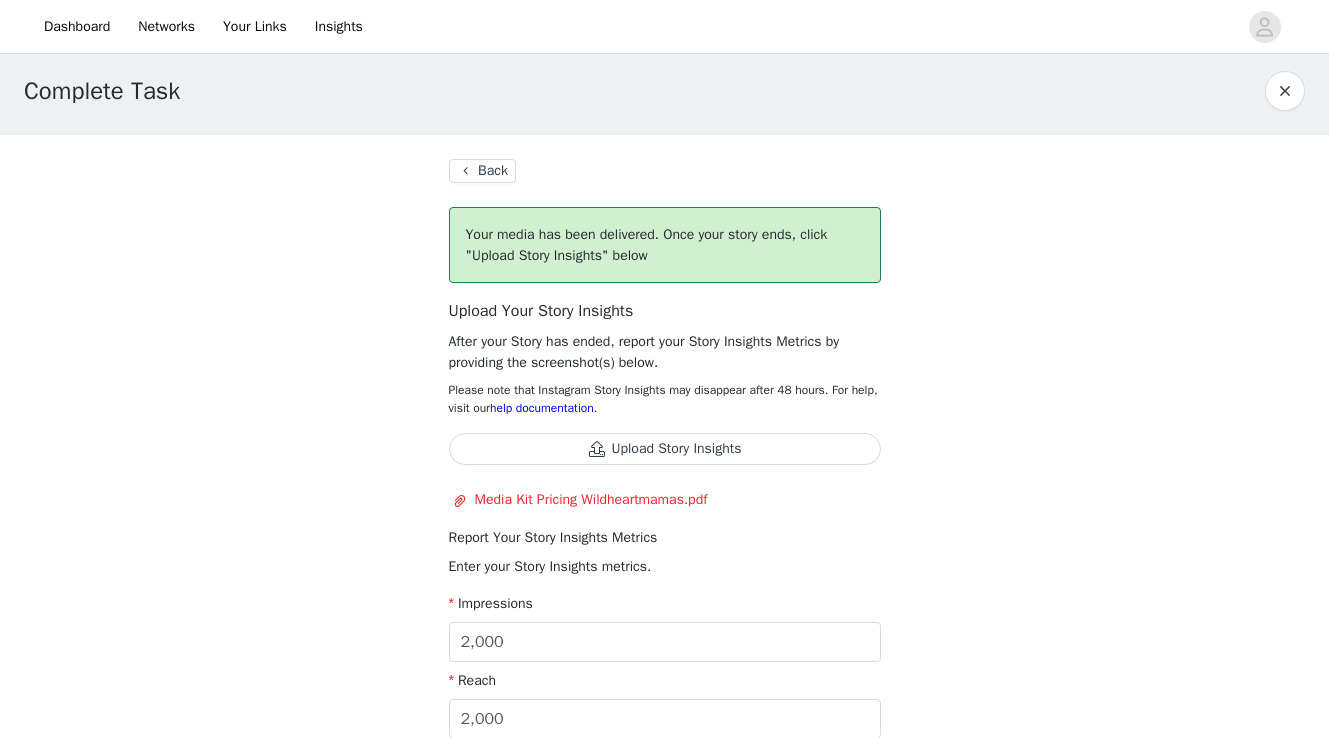click on "Upload Story Insights" at bounding box center [665, 449] 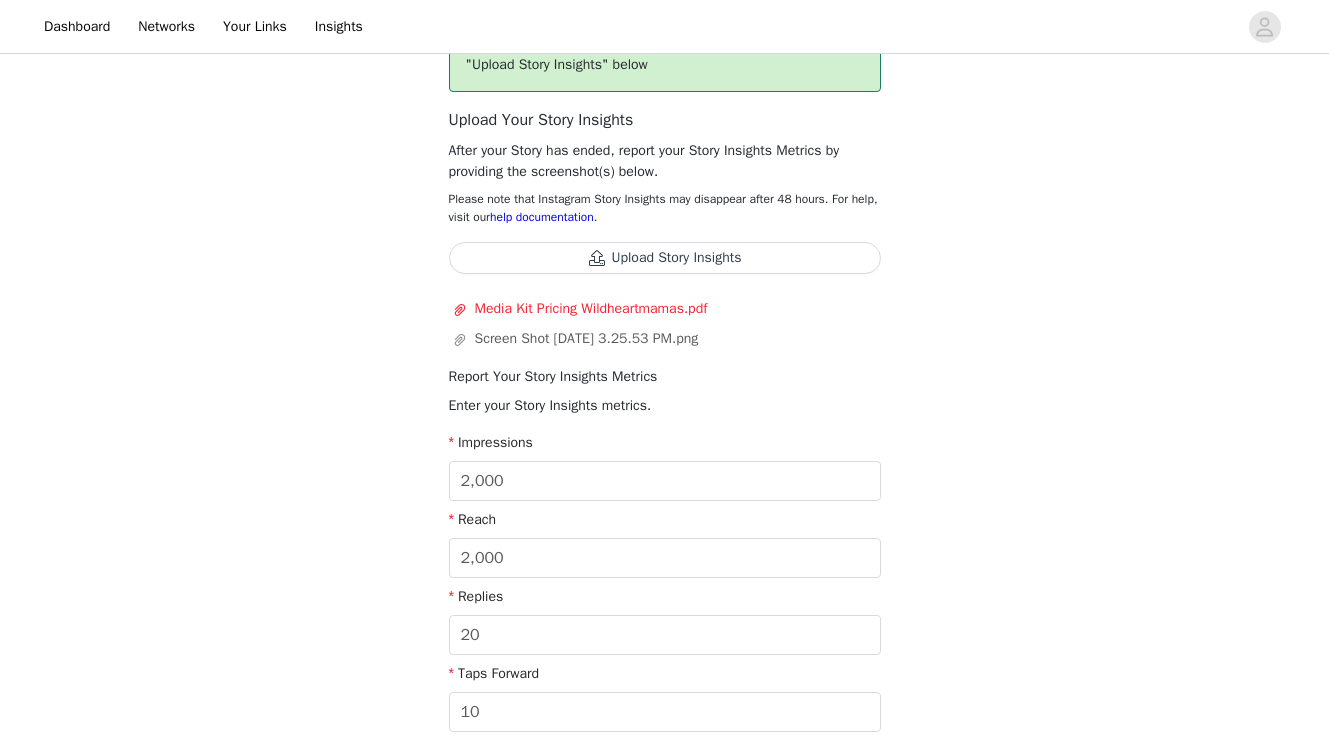 scroll, scrollTop: 967, scrollLeft: 0, axis: vertical 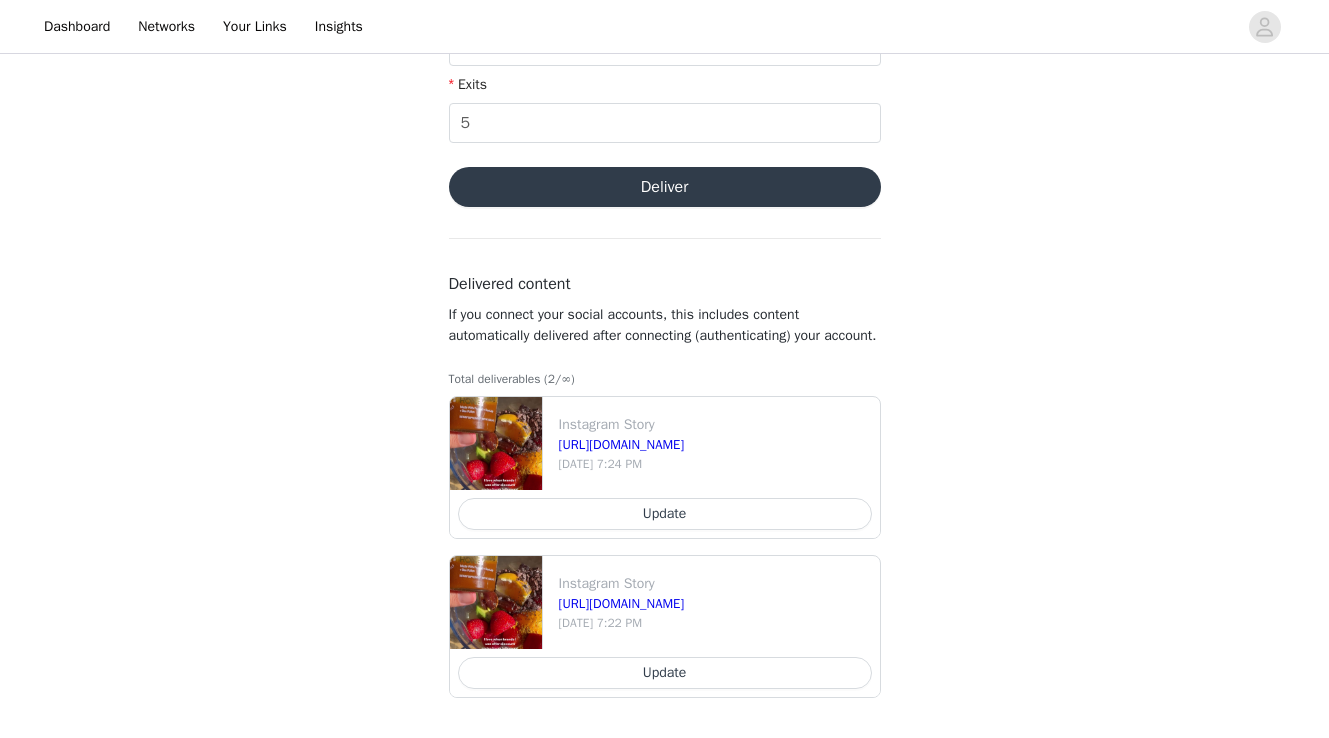 click on "Deliver" at bounding box center (665, 187) 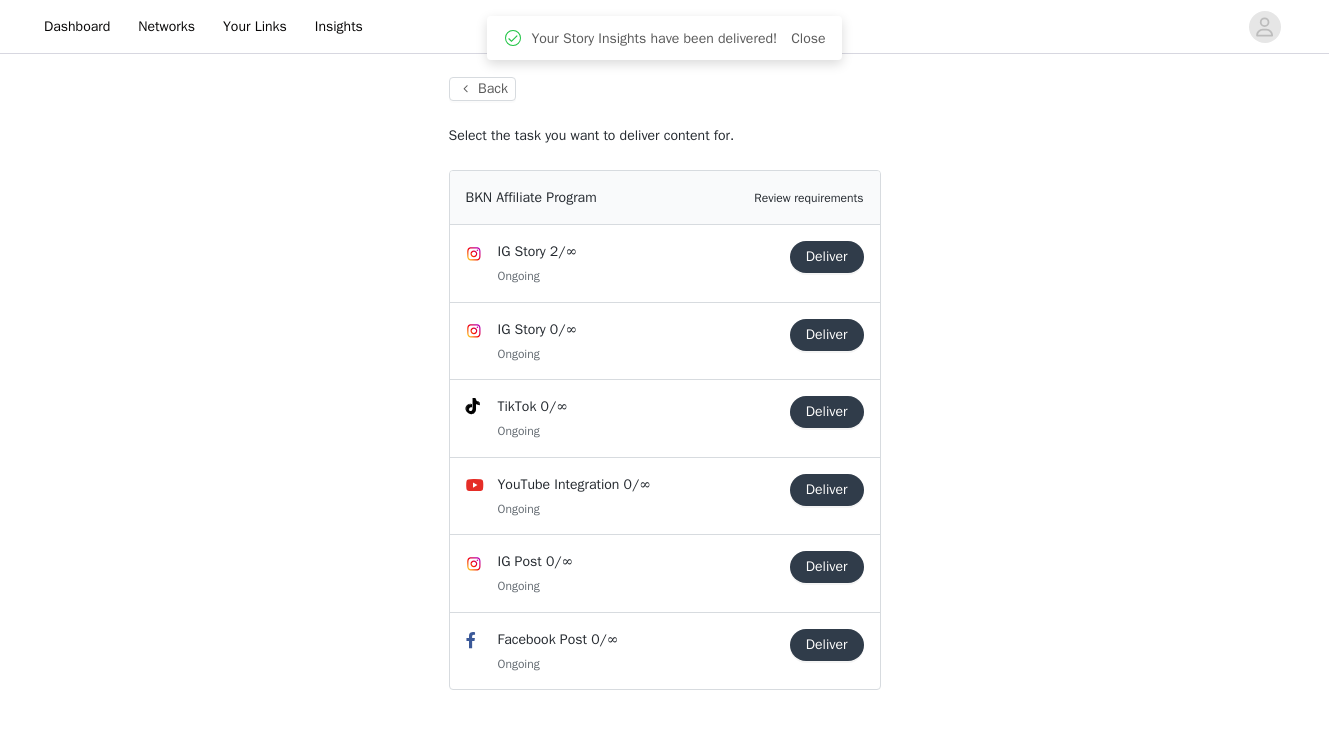 scroll, scrollTop: 94, scrollLeft: 0, axis: vertical 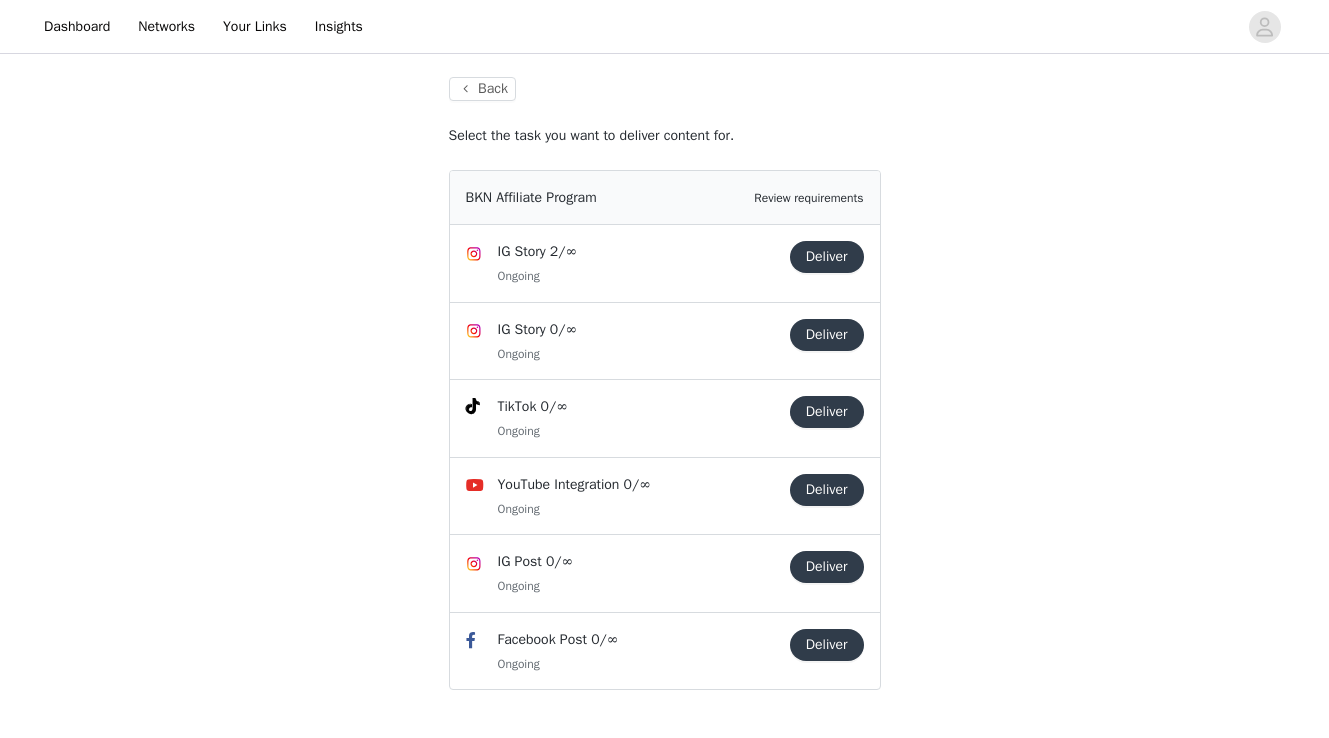 click on "Deliver" at bounding box center (827, 257) 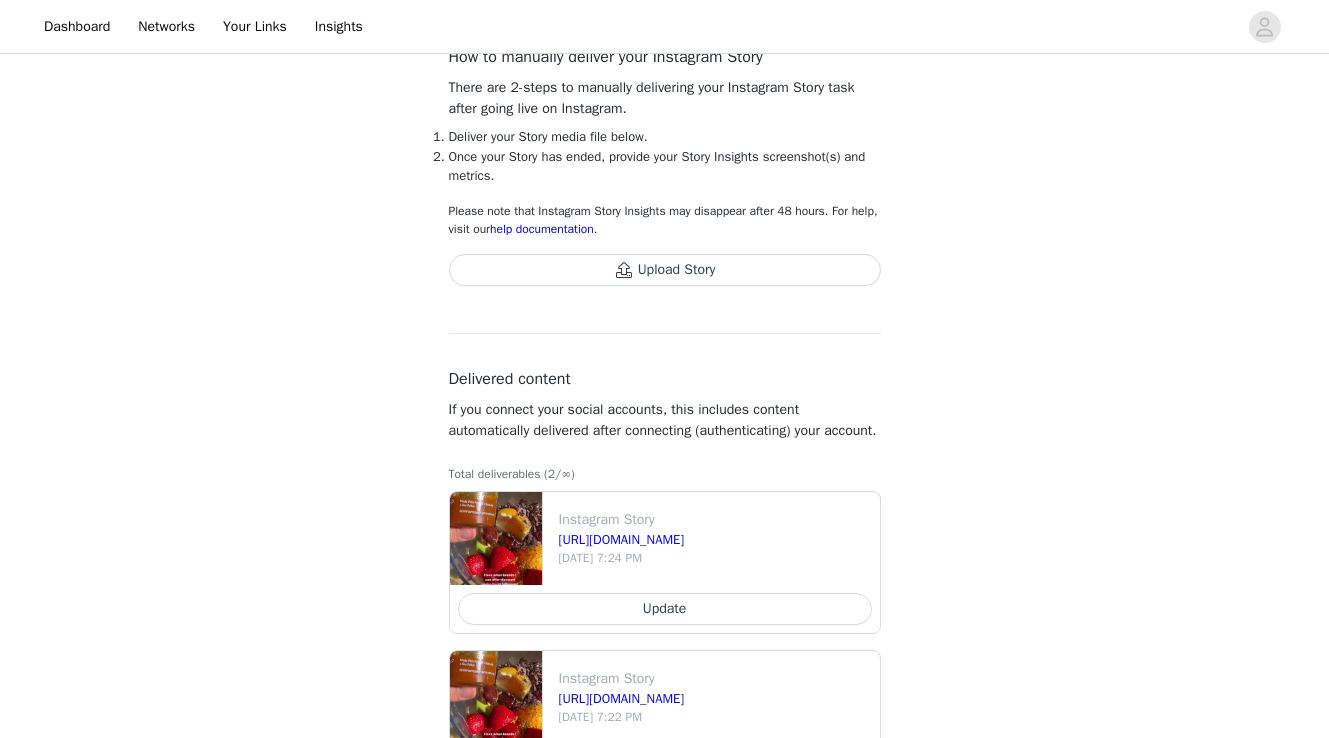 scroll, scrollTop: 289, scrollLeft: 0, axis: vertical 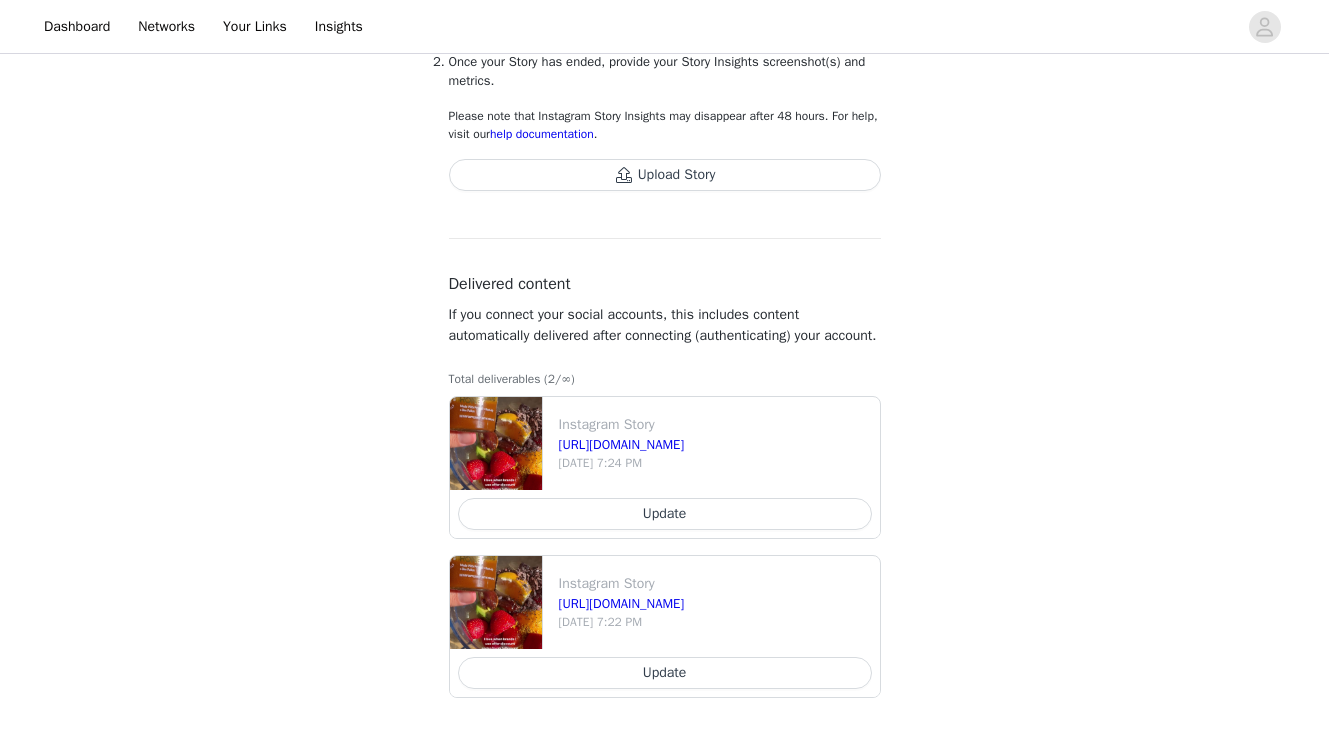 click on "Update" at bounding box center [665, 514] 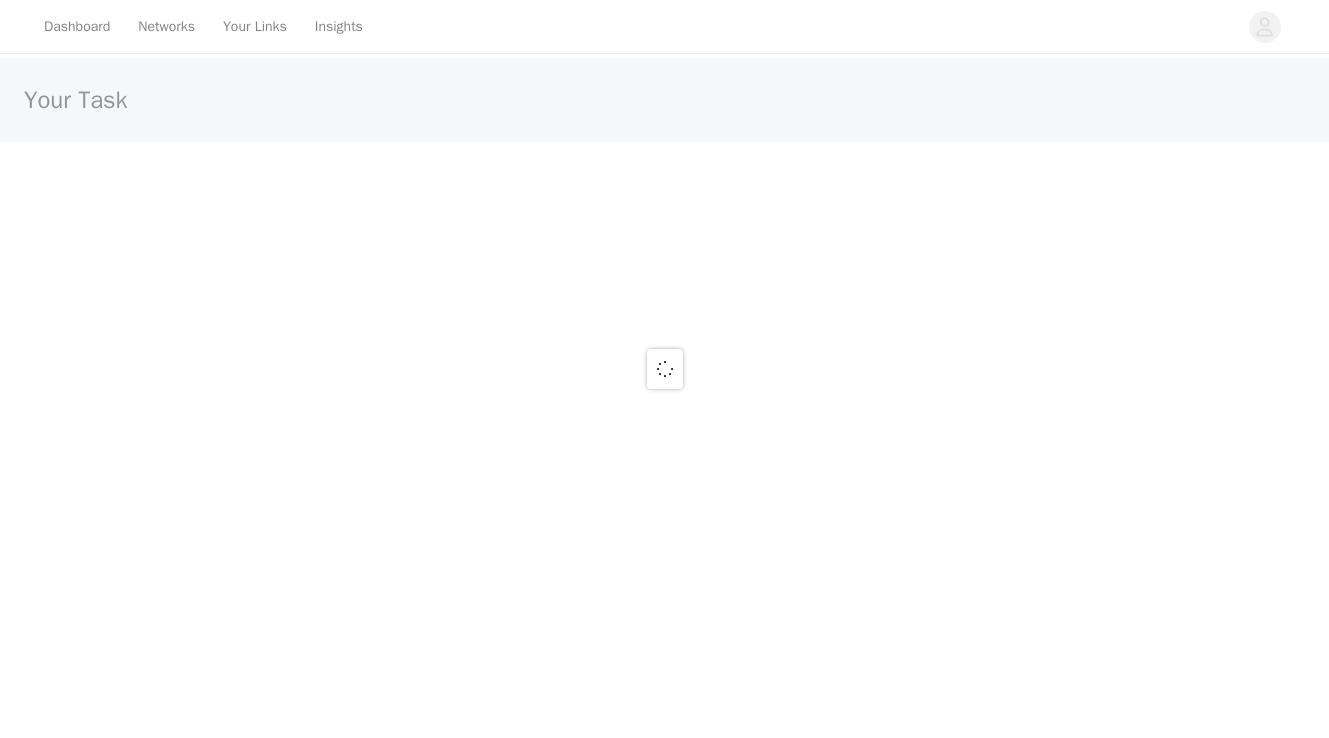 scroll, scrollTop: 0, scrollLeft: 0, axis: both 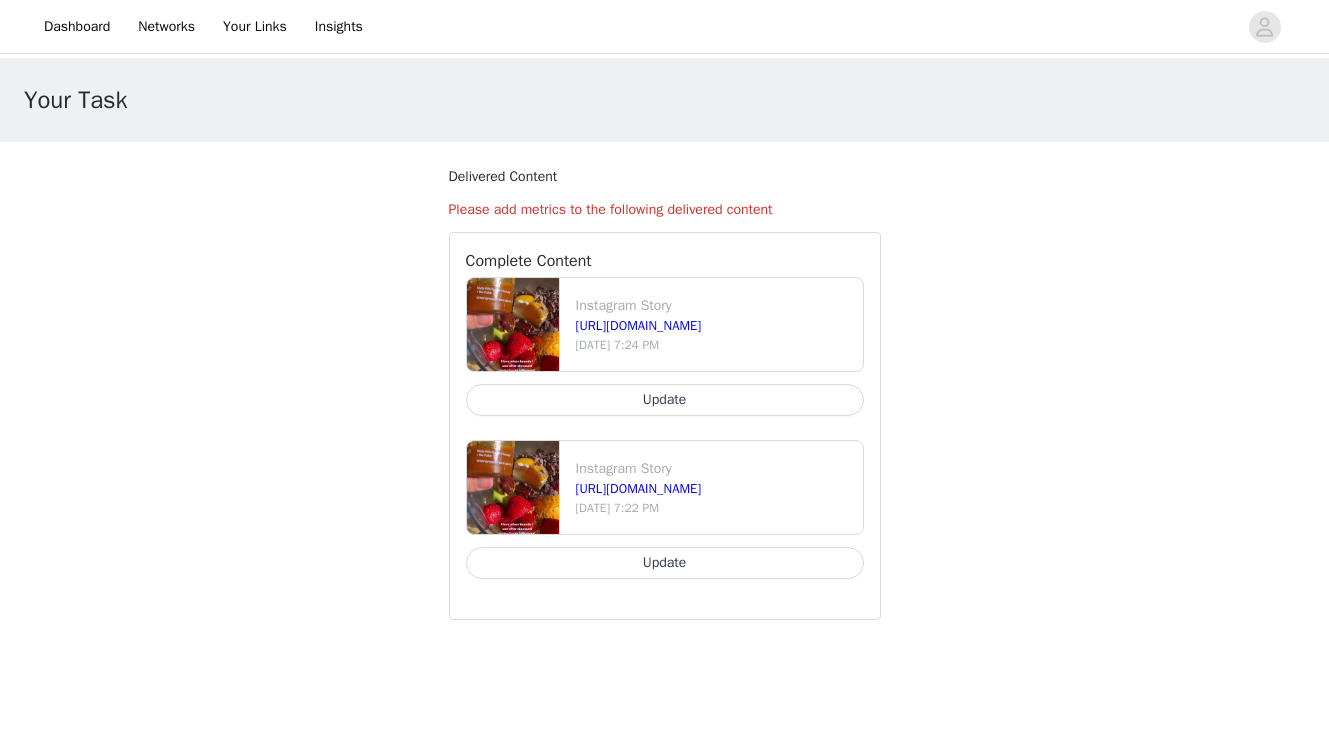 click on "Update" at bounding box center (665, 400) 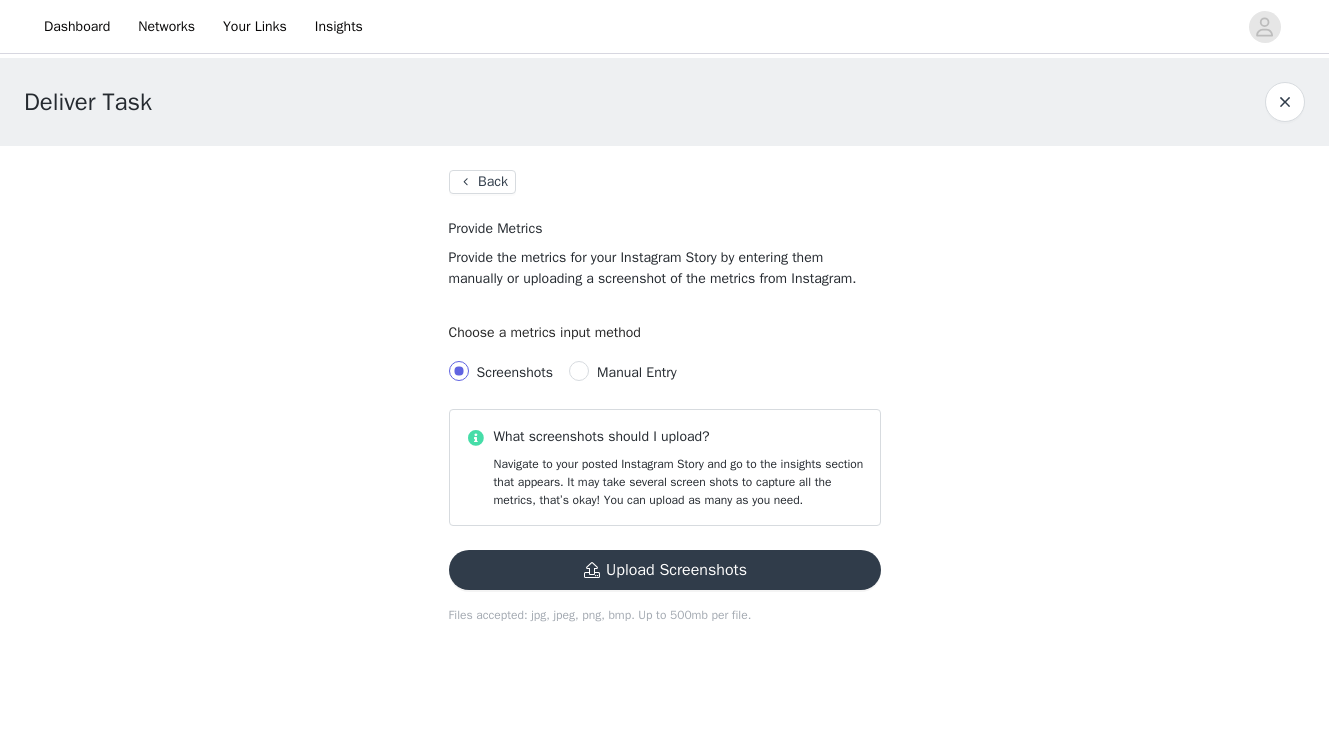 click on "Manual Entry" at bounding box center (636, 372) 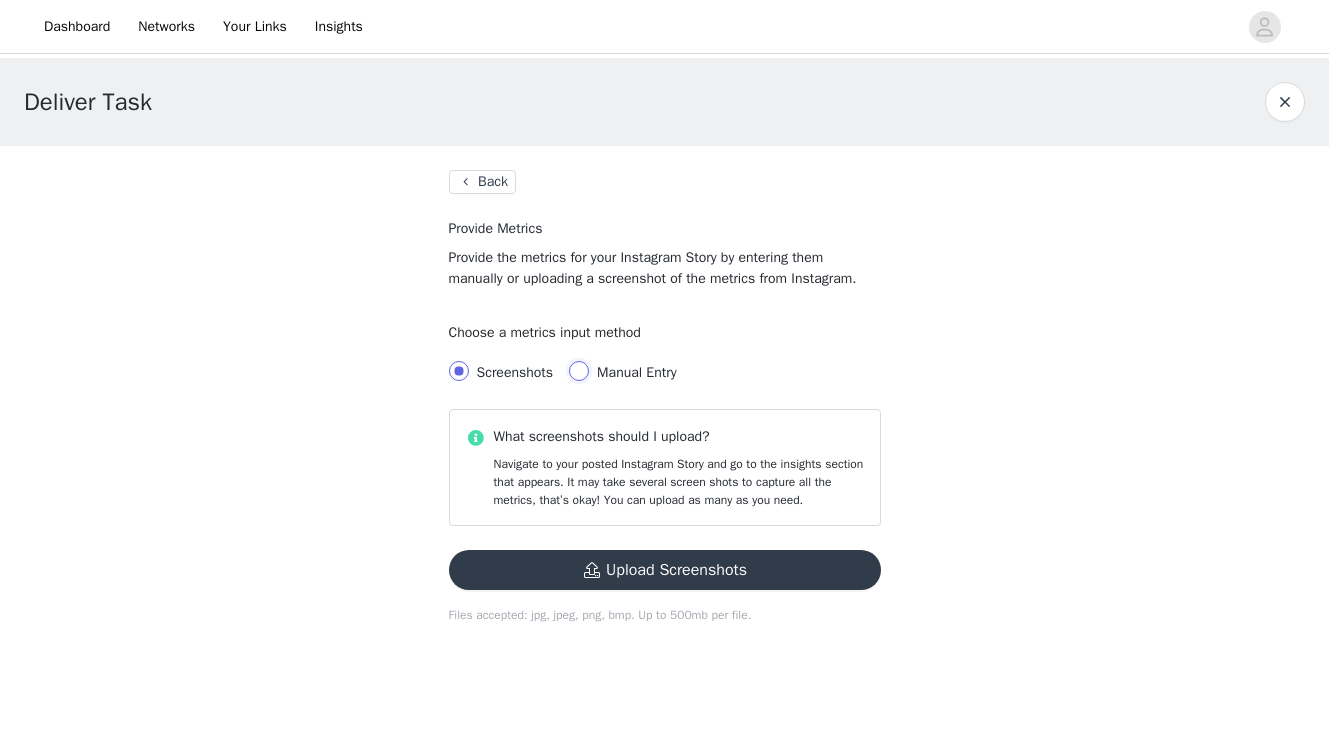 click on "Manual Entry" at bounding box center [579, 371] 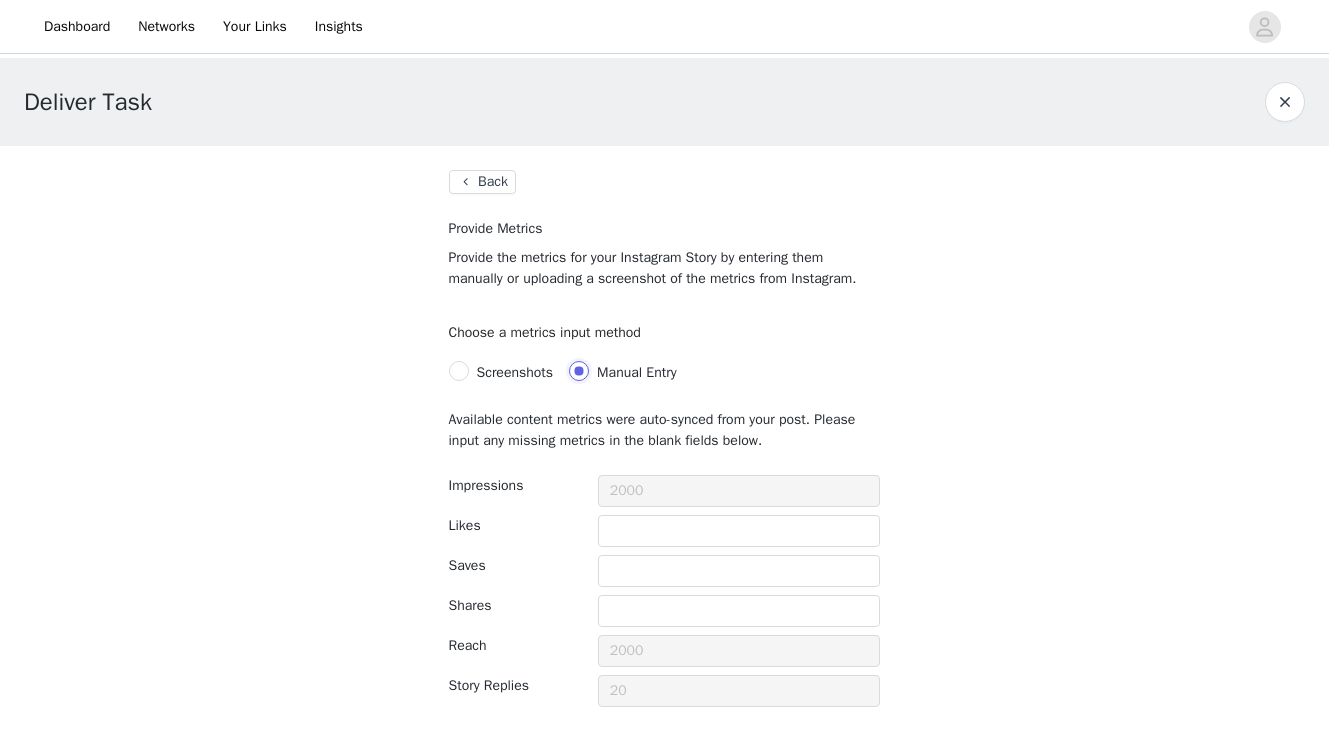 scroll, scrollTop: 65, scrollLeft: 0, axis: vertical 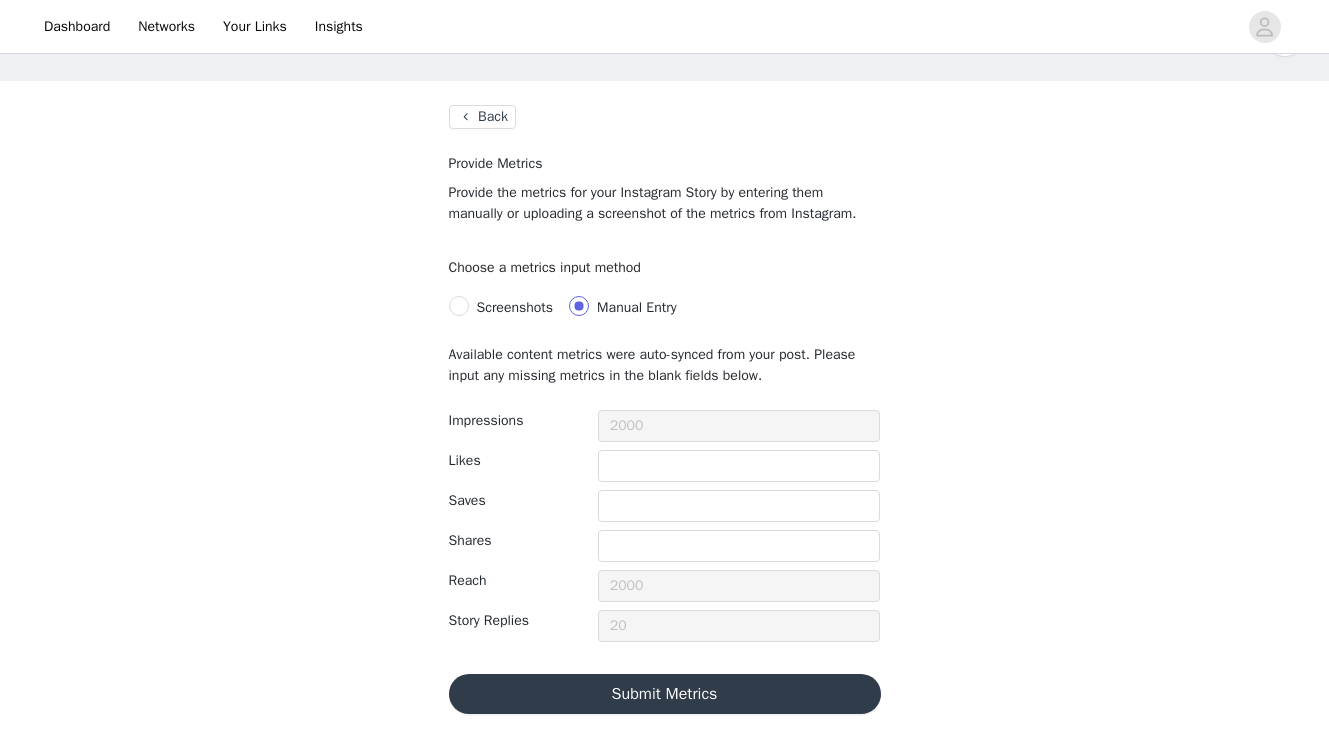 click on "Submit Metrics" at bounding box center (665, 694) 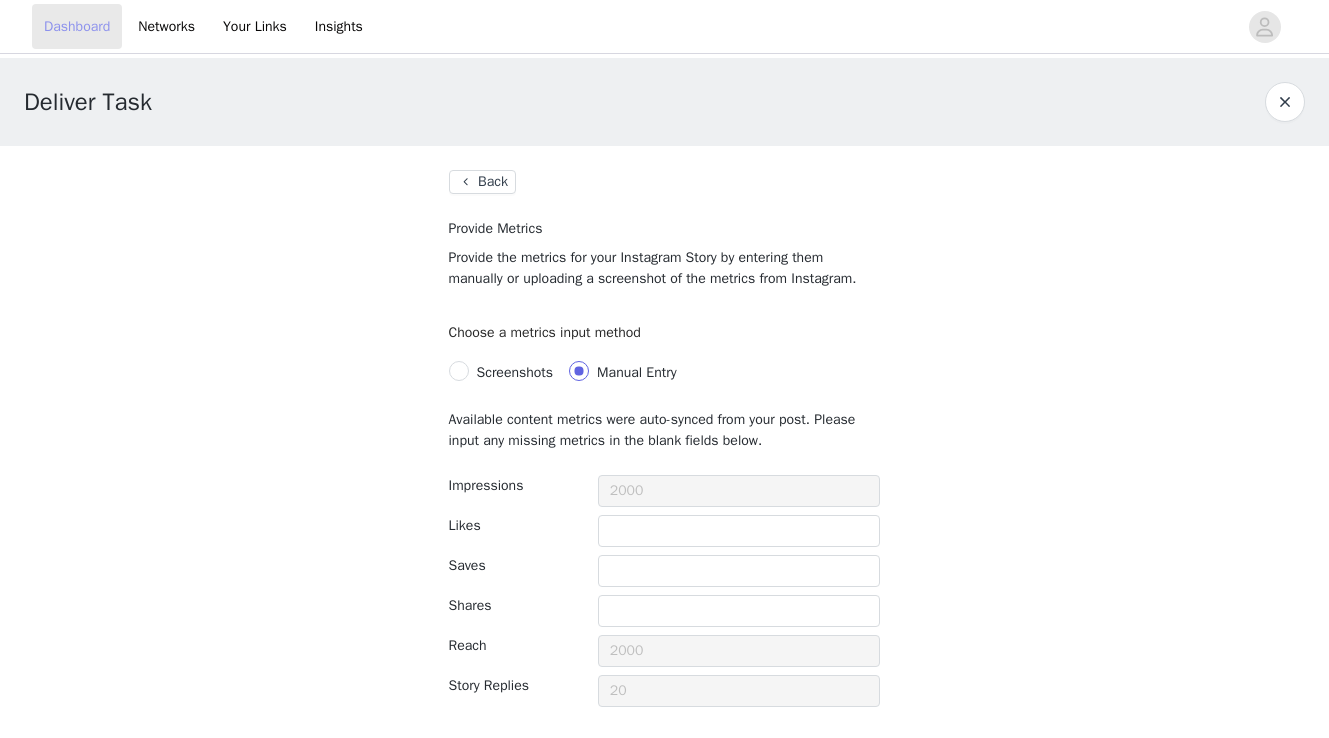 click on "Dashboard" at bounding box center (77, 26) 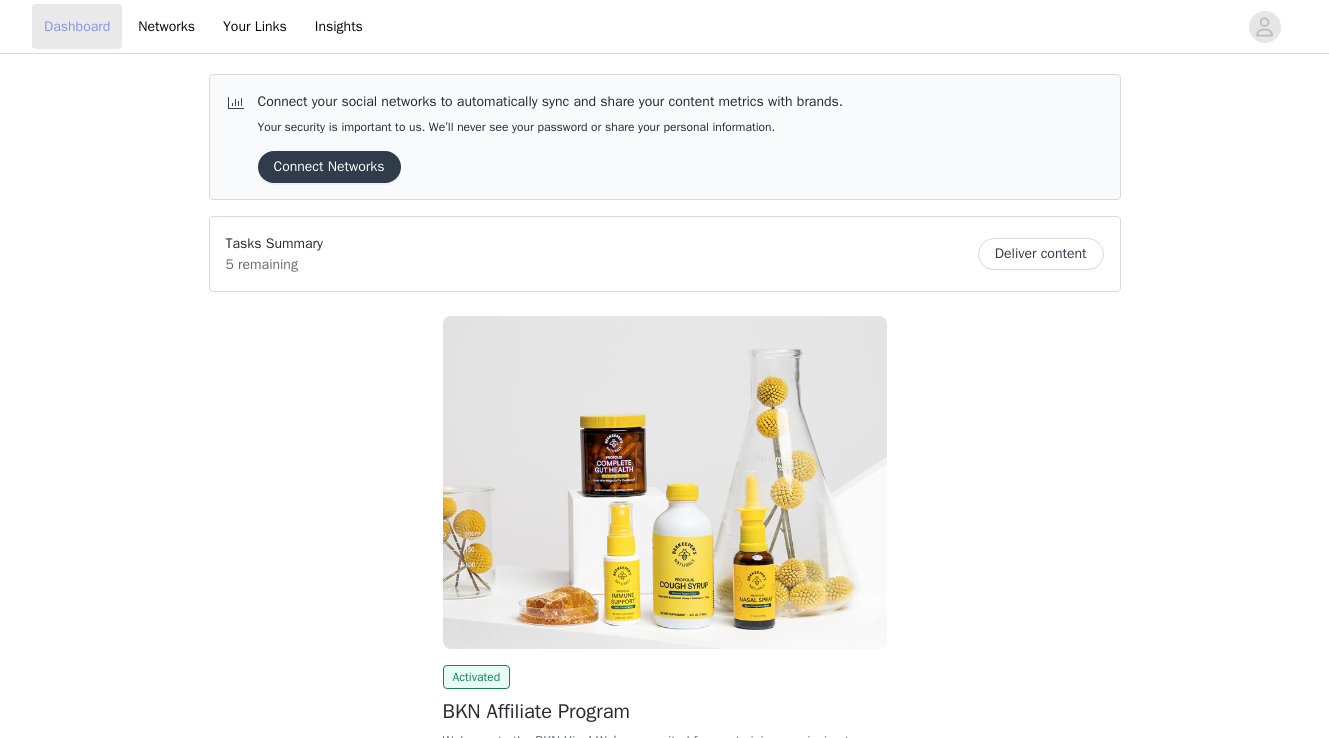 scroll, scrollTop: 231, scrollLeft: 0, axis: vertical 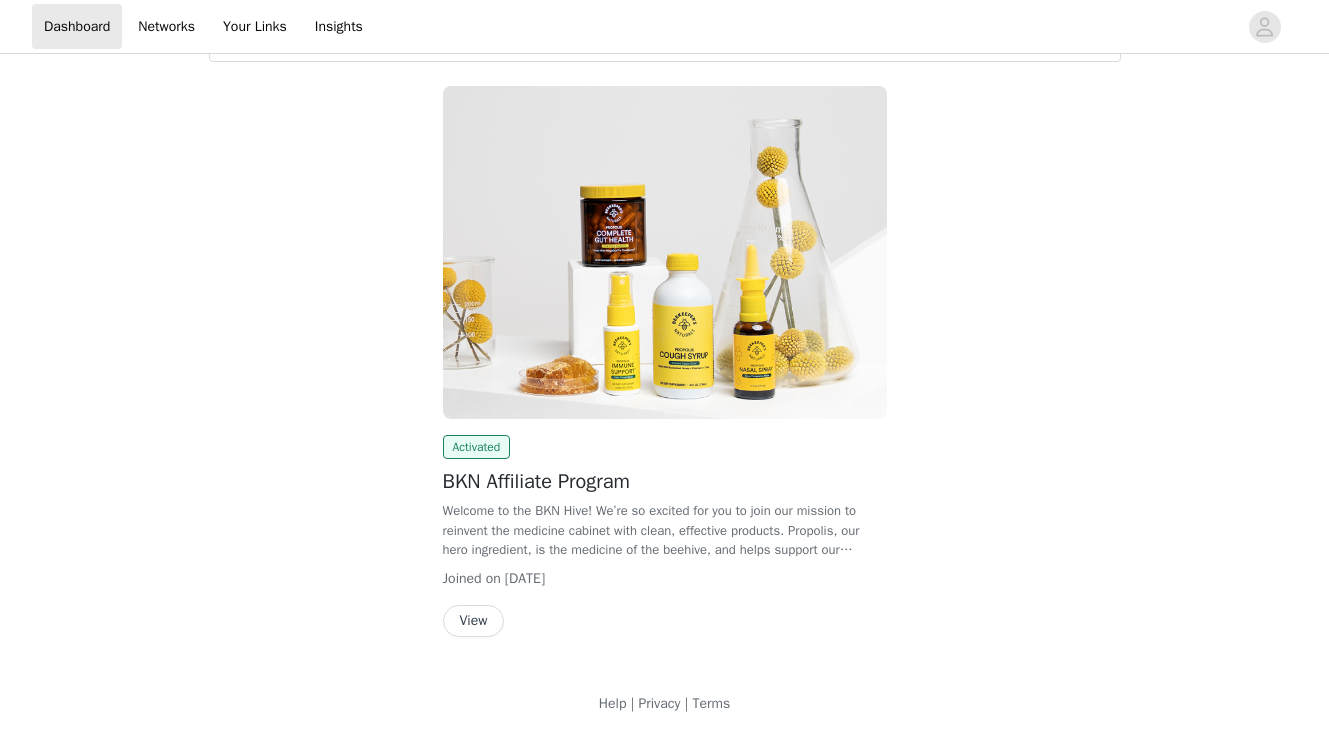 click on "View" at bounding box center [474, 621] 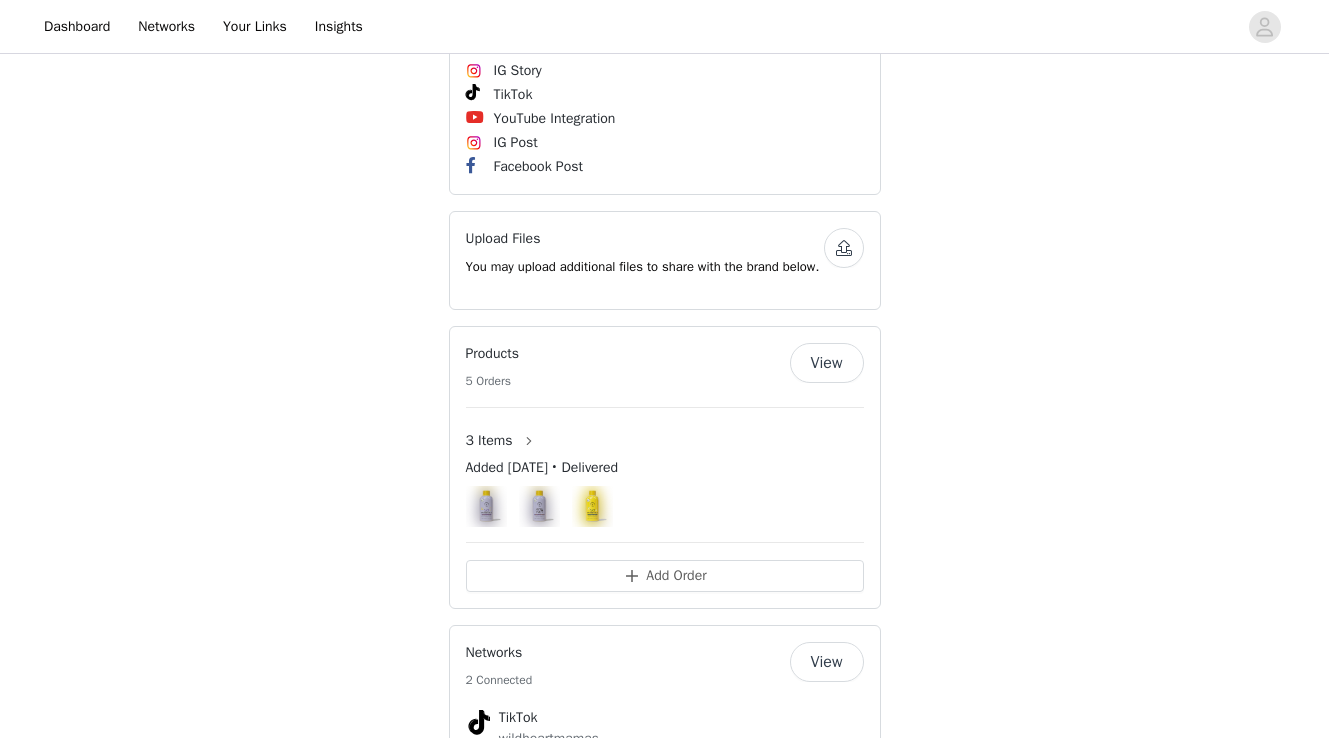 scroll, scrollTop: 1700, scrollLeft: 0, axis: vertical 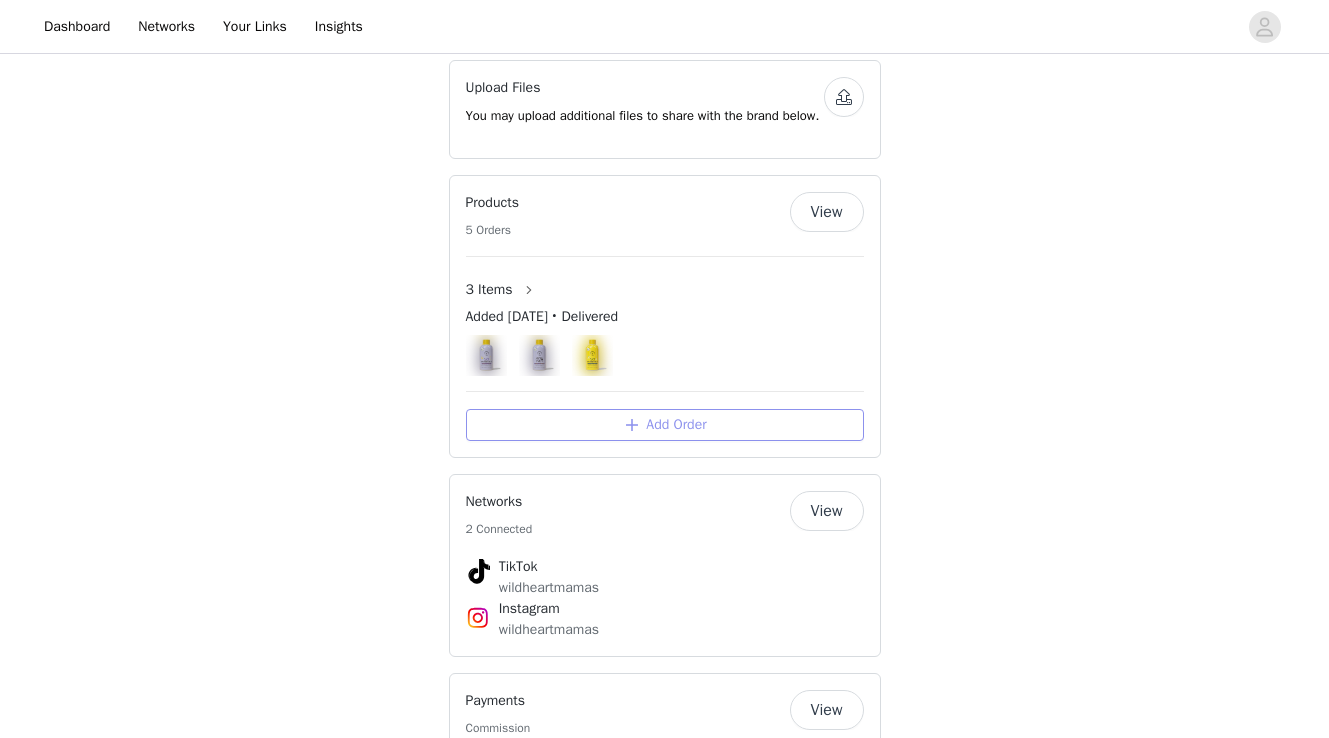 click on "Add Order" at bounding box center [665, 425] 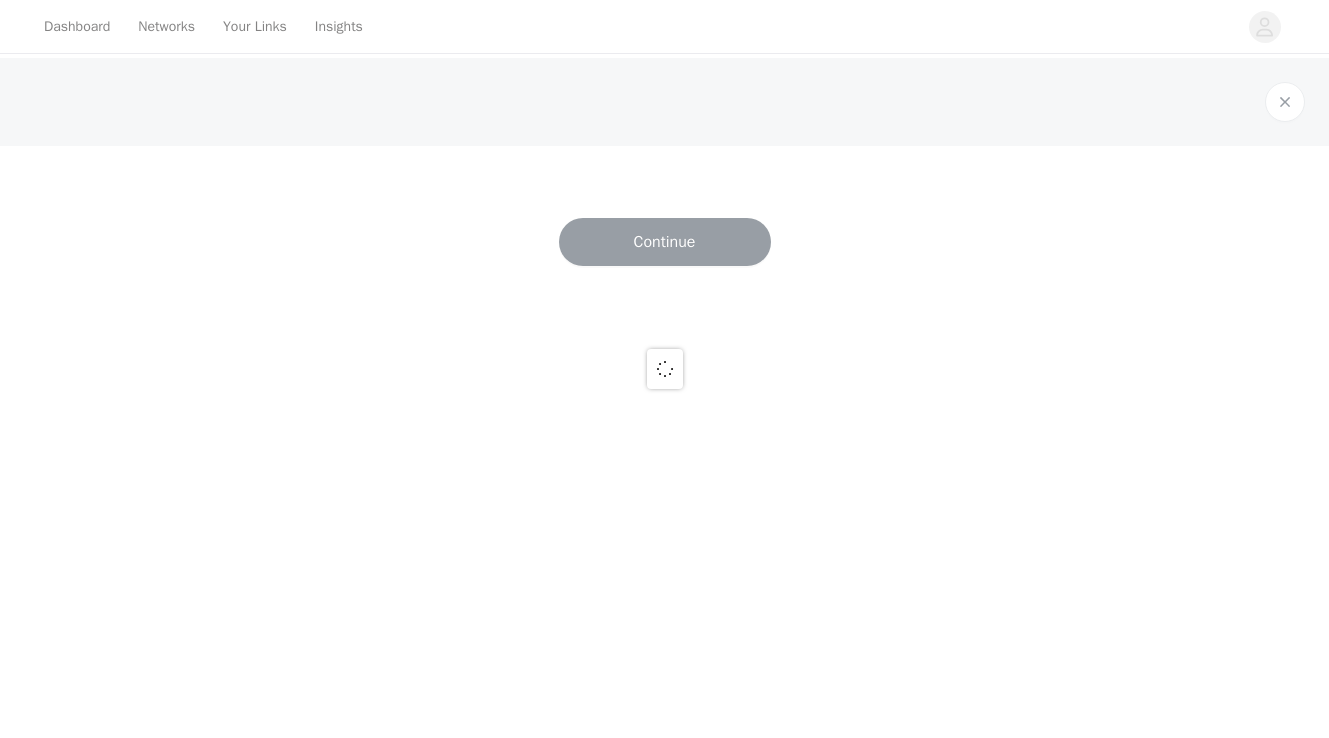 scroll, scrollTop: 0, scrollLeft: 0, axis: both 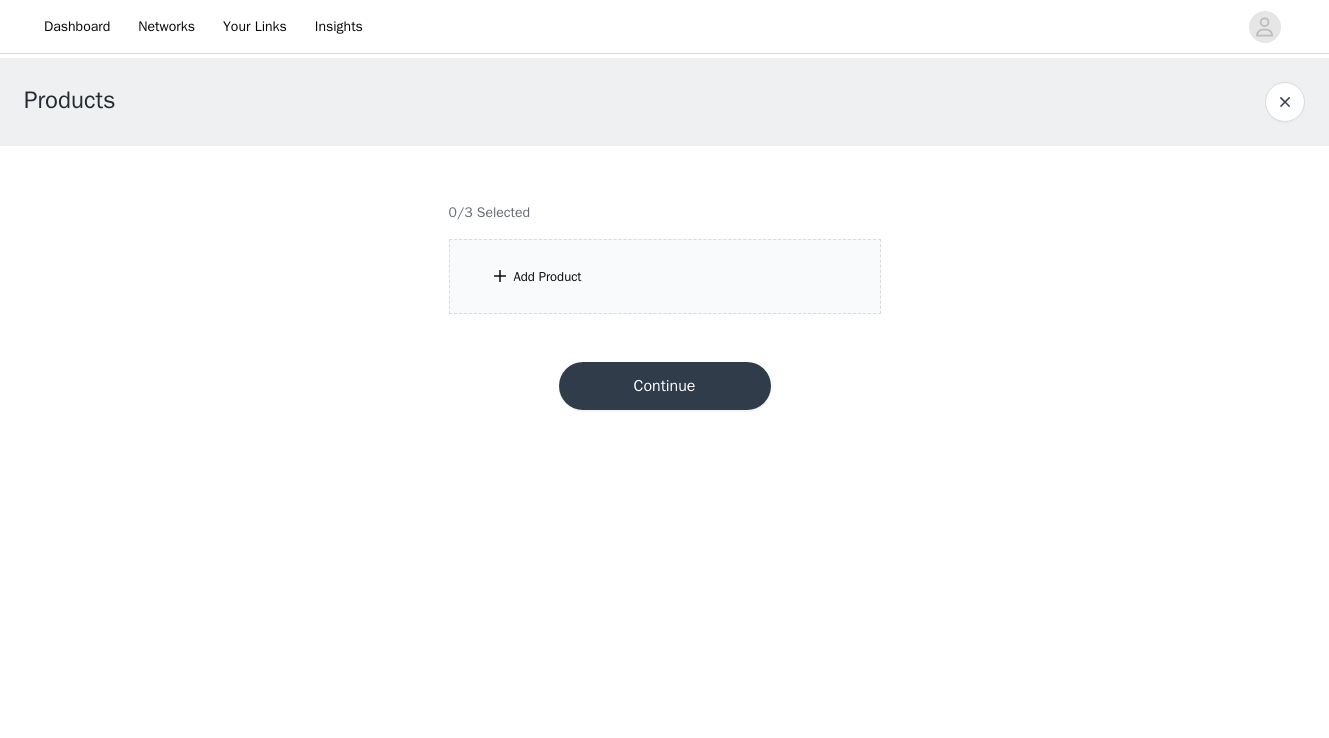 click on "Add Product" at bounding box center [548, 277] 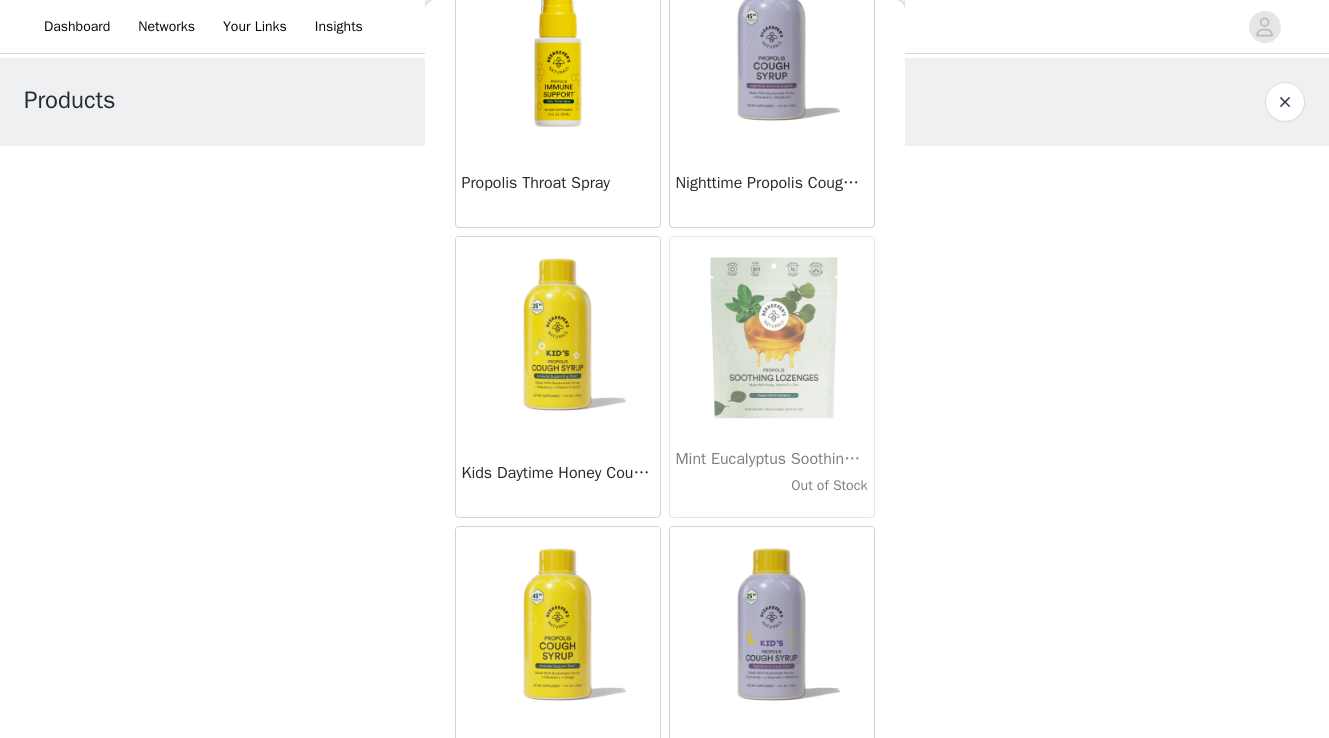 click on "Kids Daytime Honey Cough Syrup" at bounding box center [558, 477] 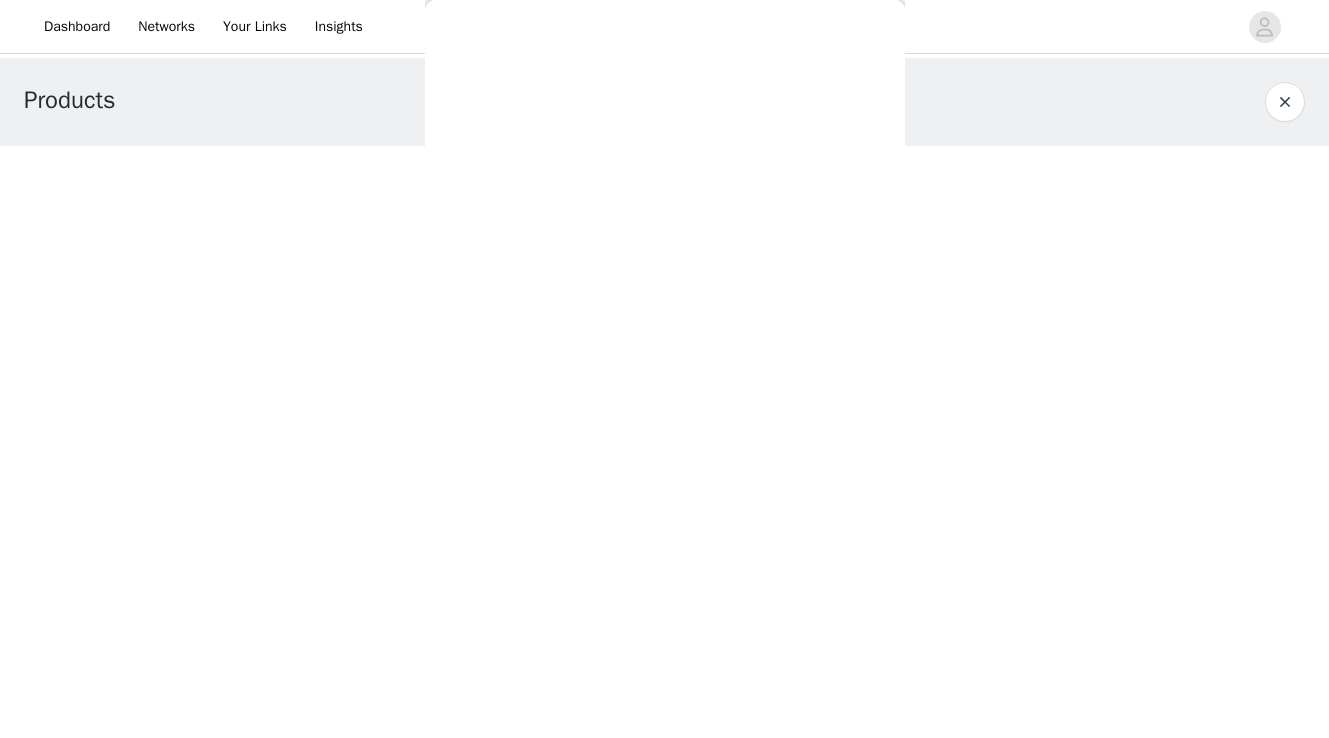 scroll, scrollTop: 144, scrollLeft: 0, axis: vertical 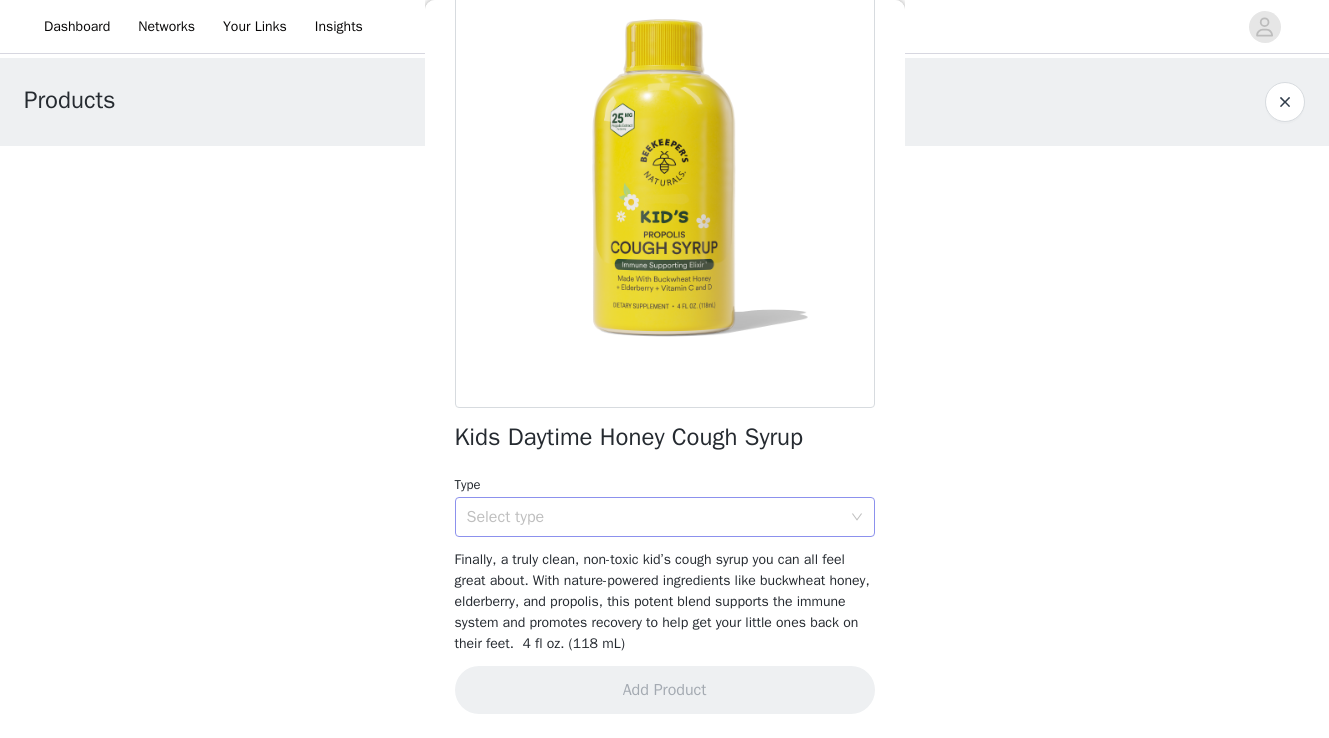 click on "Select type" at bounding box center [654, 517] 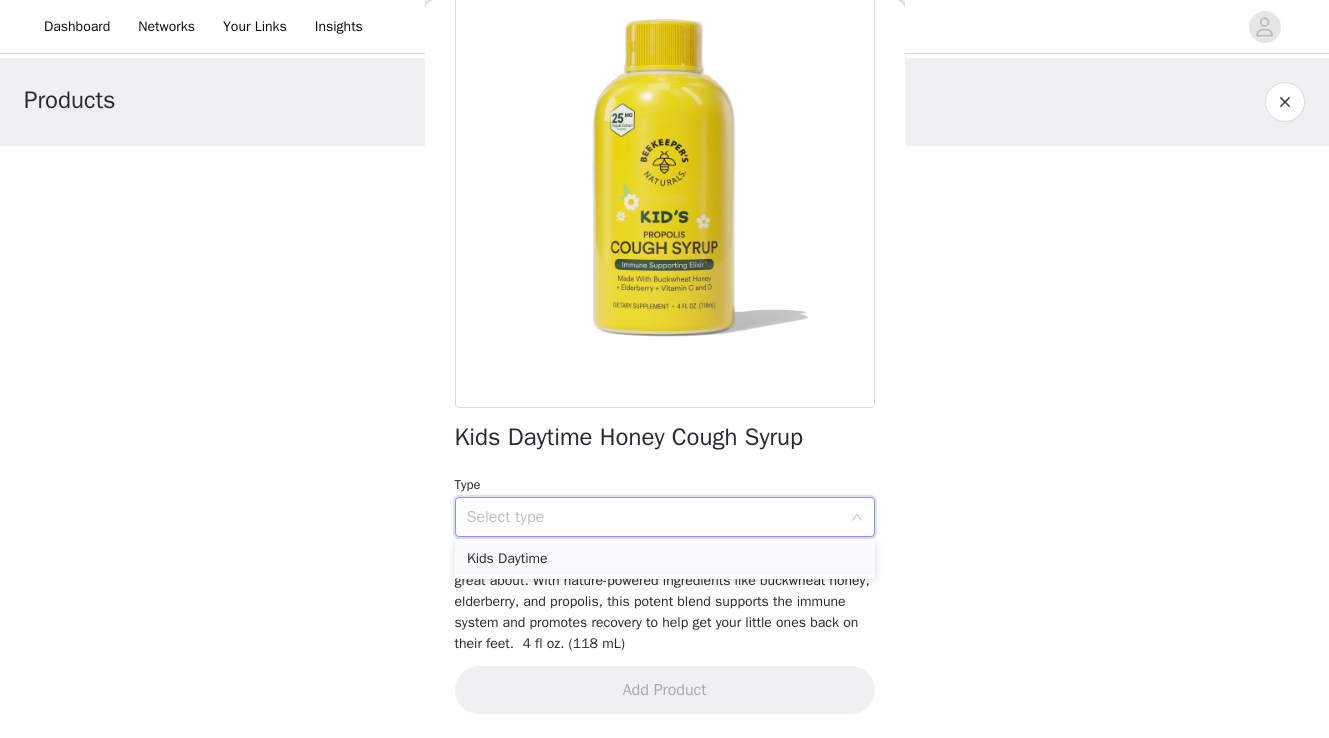 click on "Kids Daytime" at bounding box center (665, 559) 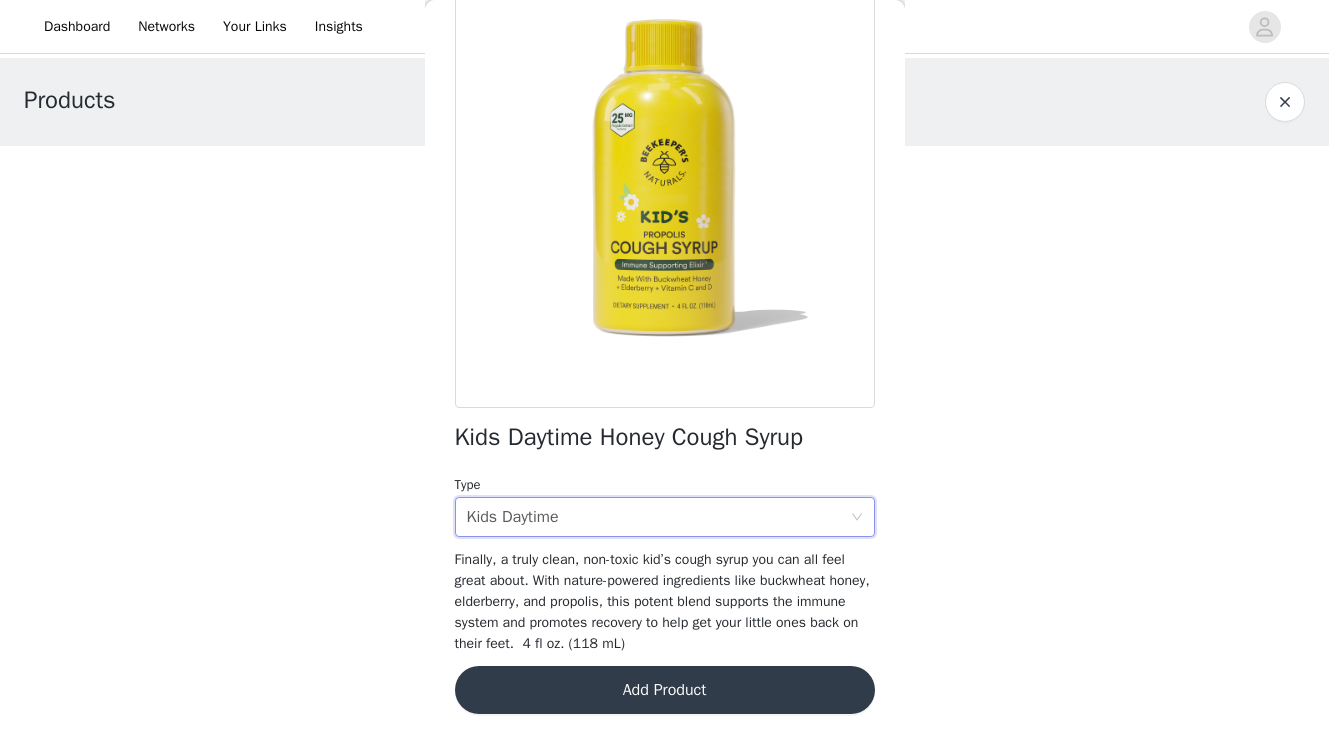 click on "Add Product" at bounding box center (665, 690) 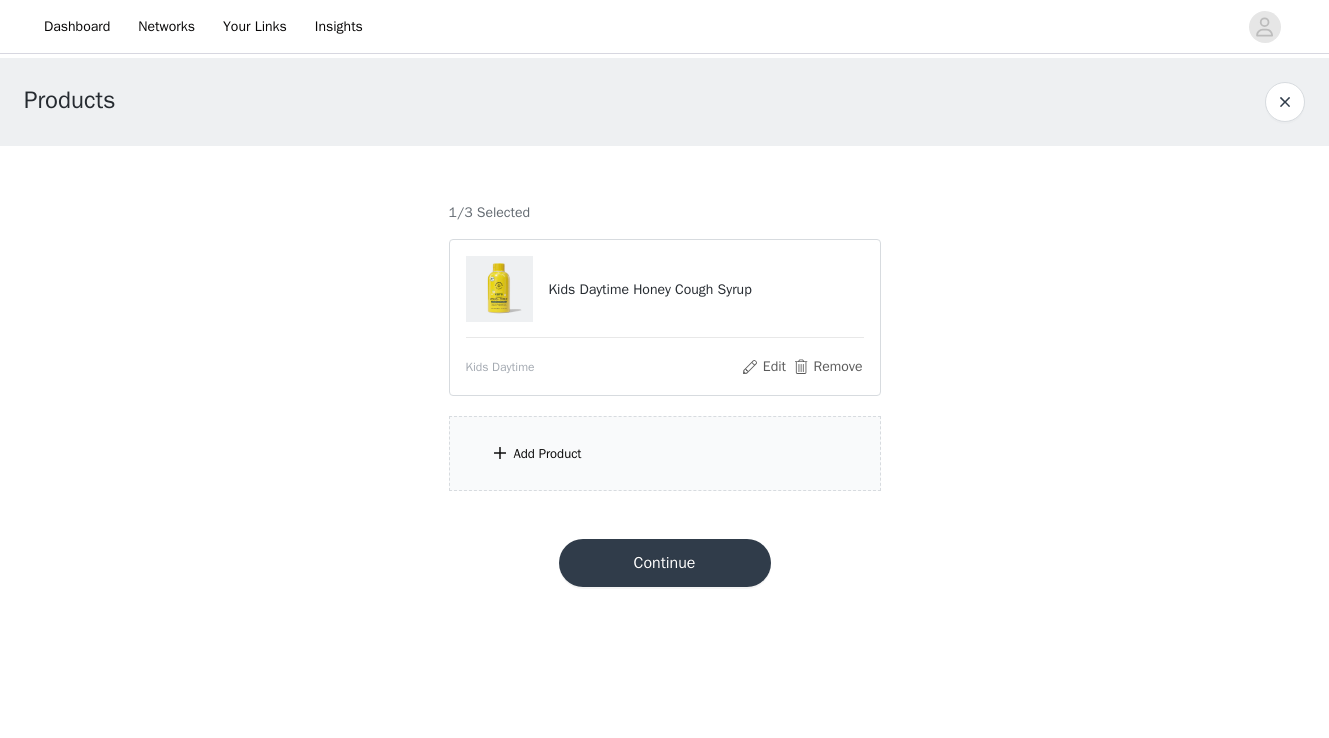 click on "Add Product" at bounding box center [665, 453] 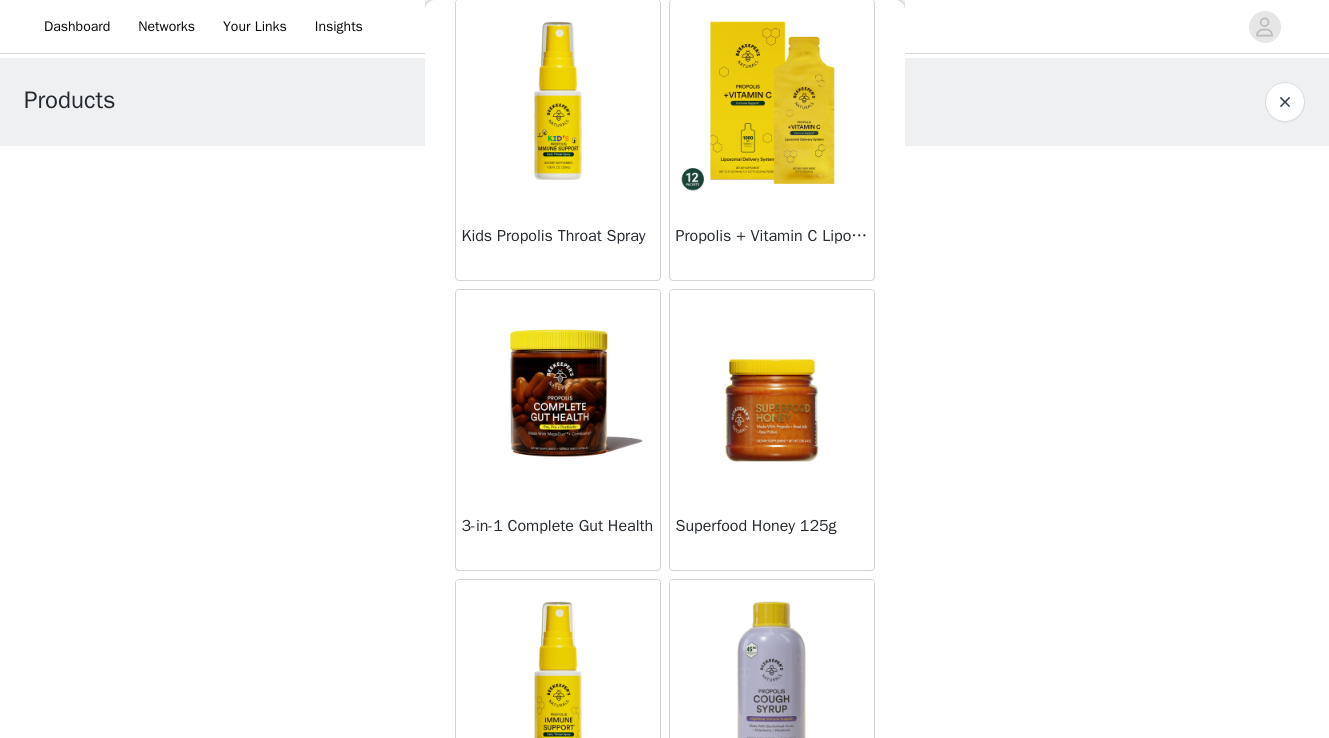 scroll, scrollTop: 1873, scrollLeft: 0, axis: vertical 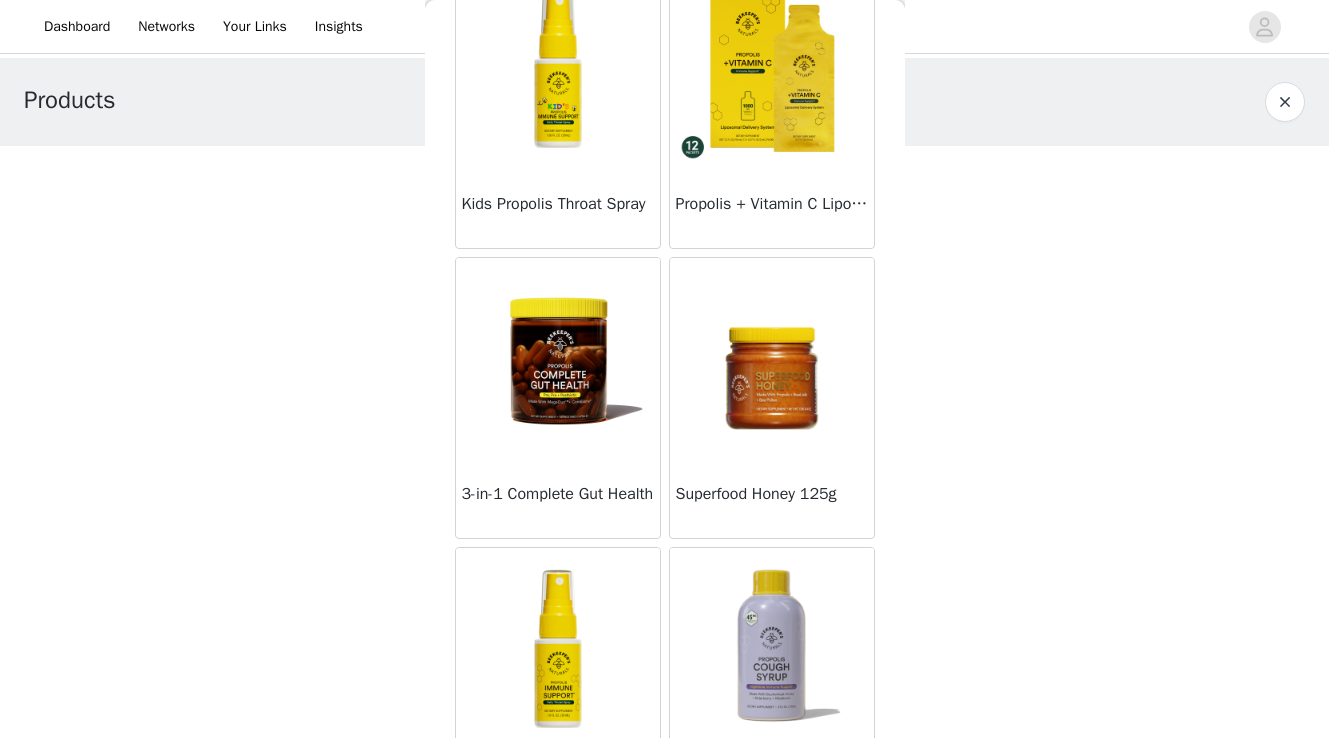 click at bounding box center [772, 358] 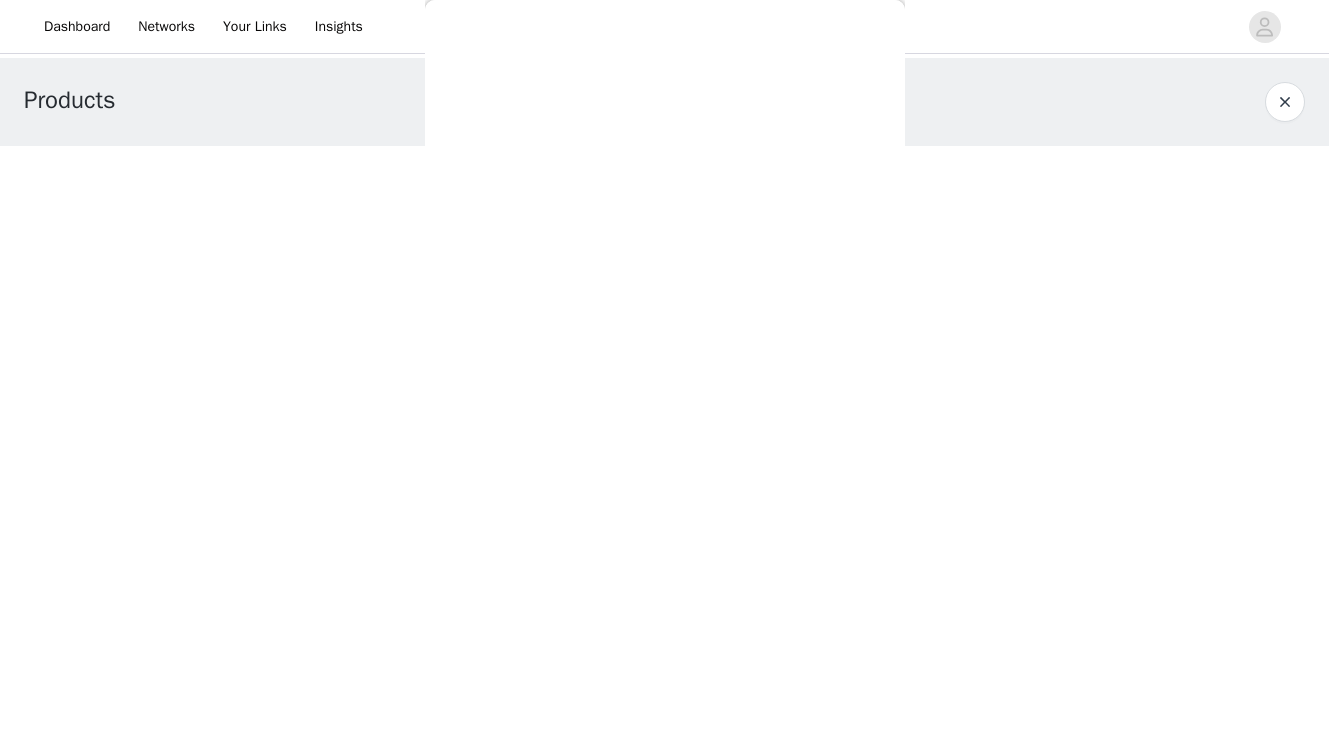 scroll, scrollTop: 101, scrollLeft: 0, axis: vertical 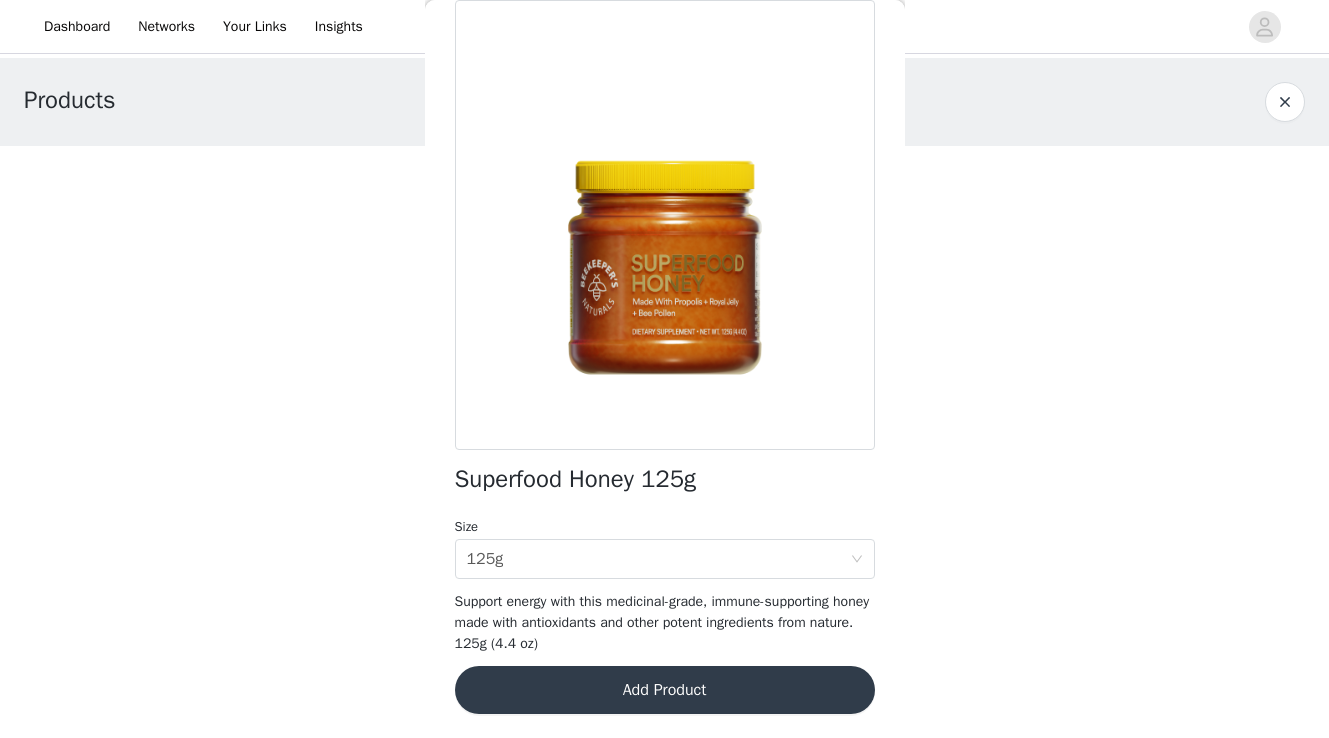 click on "Add Product" at bounding box center (665, 690) 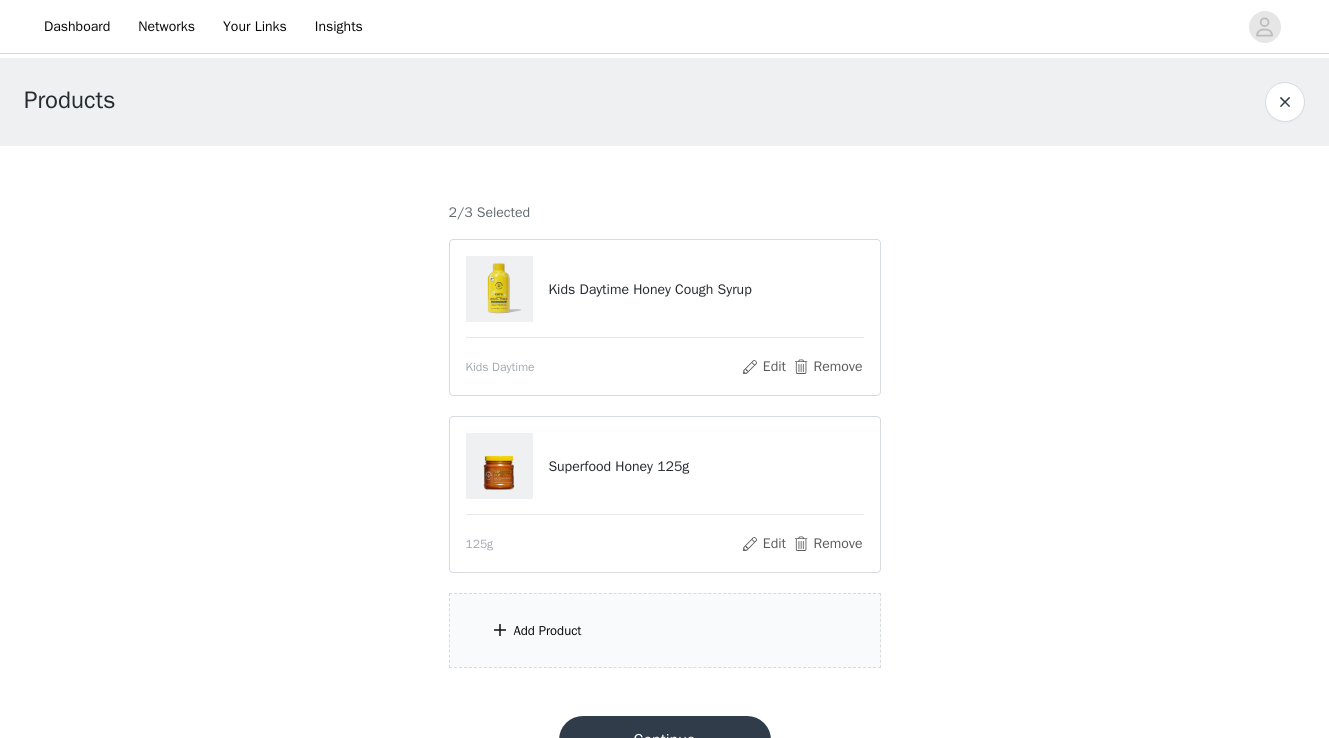 click on "Add Product" at bounding box center [665, 630] 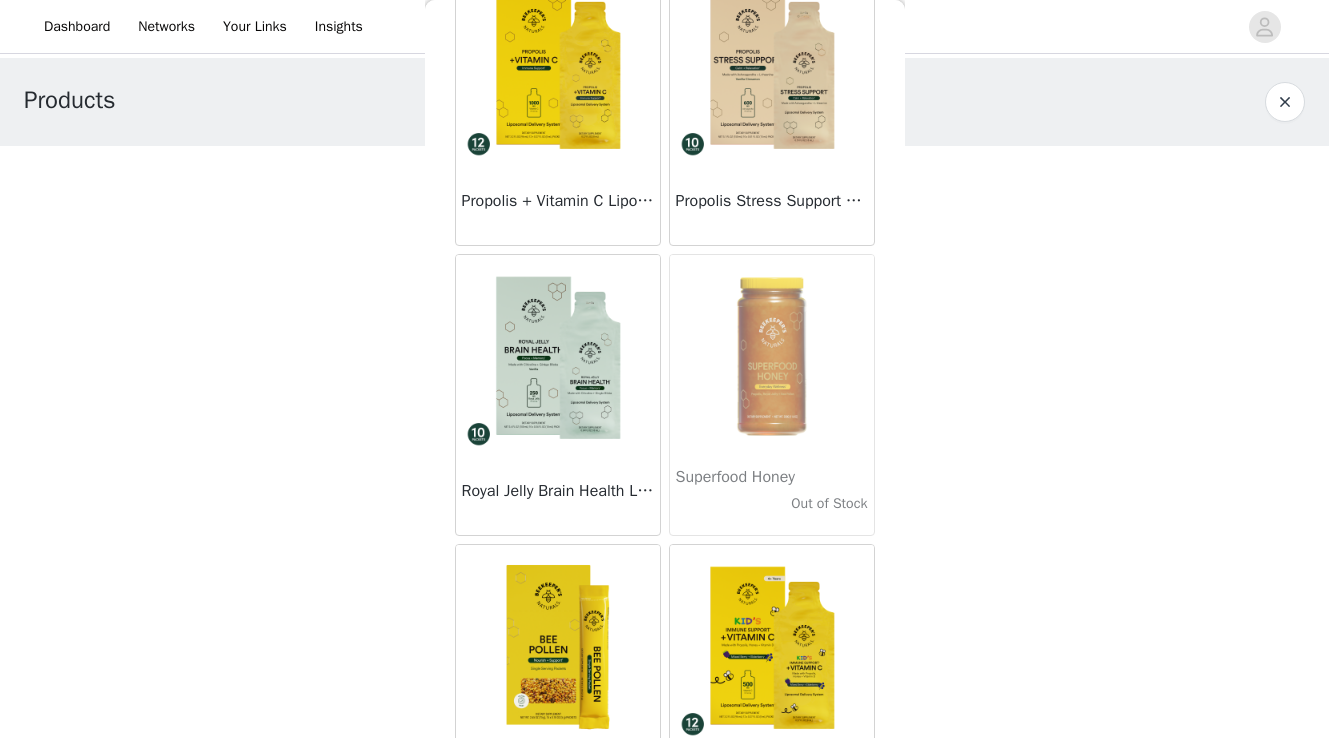 scroll, scrollTop: 4578, scrollLeft: 0, axis: vertical 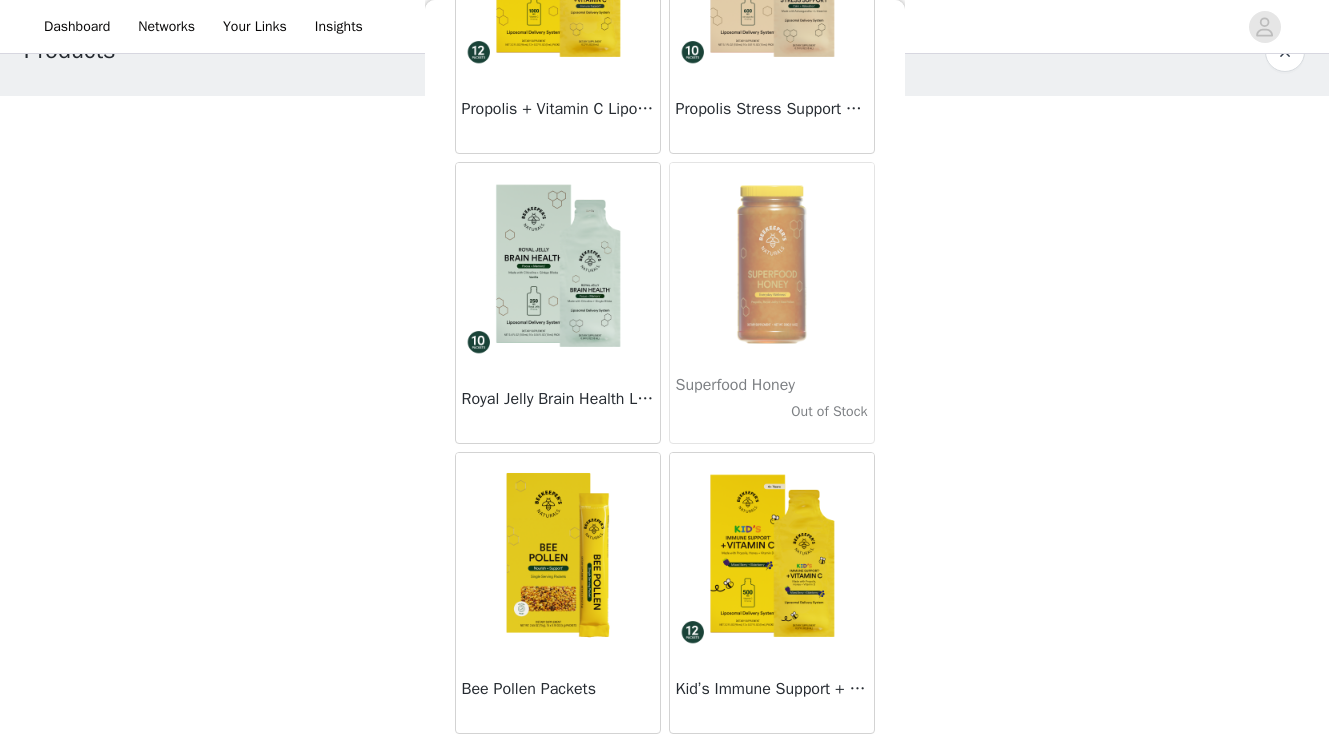 click at bounding box center [558, 553] 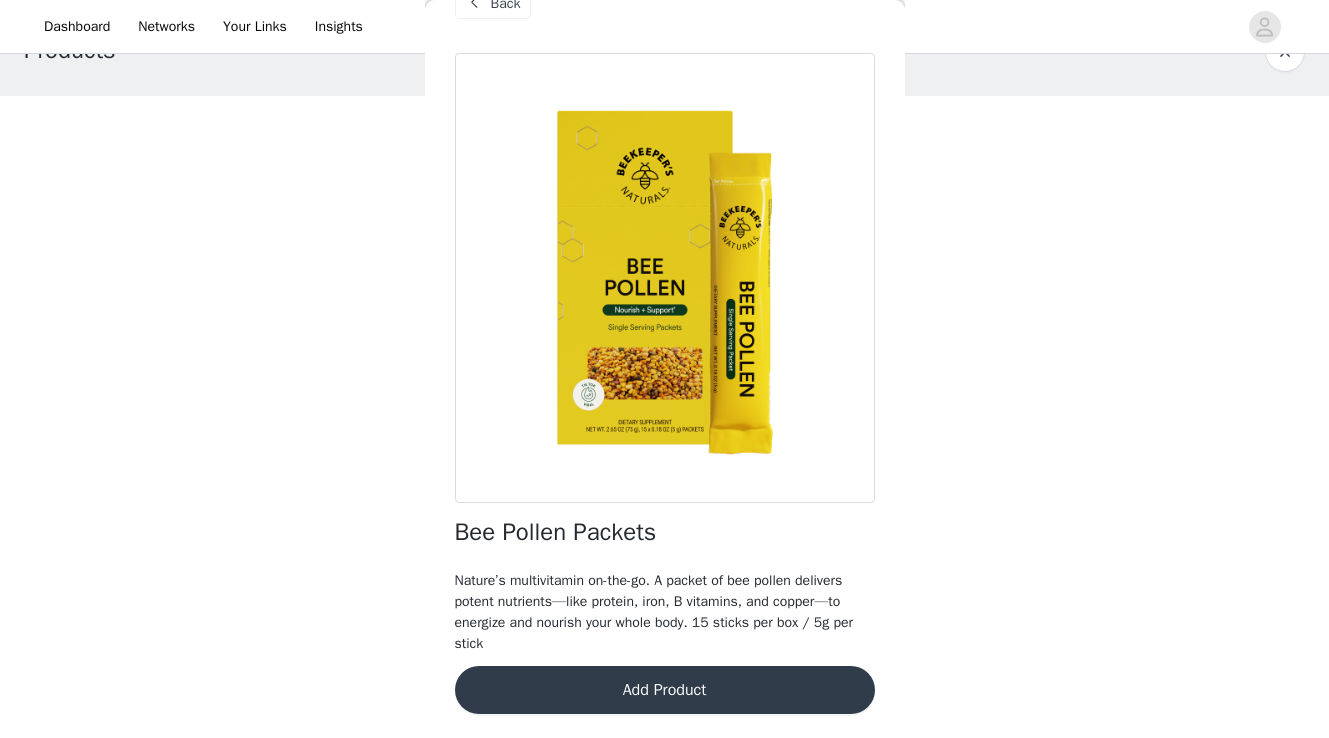 scroll, scrollTop: 49, scrollLeft: 0, axis: vertical 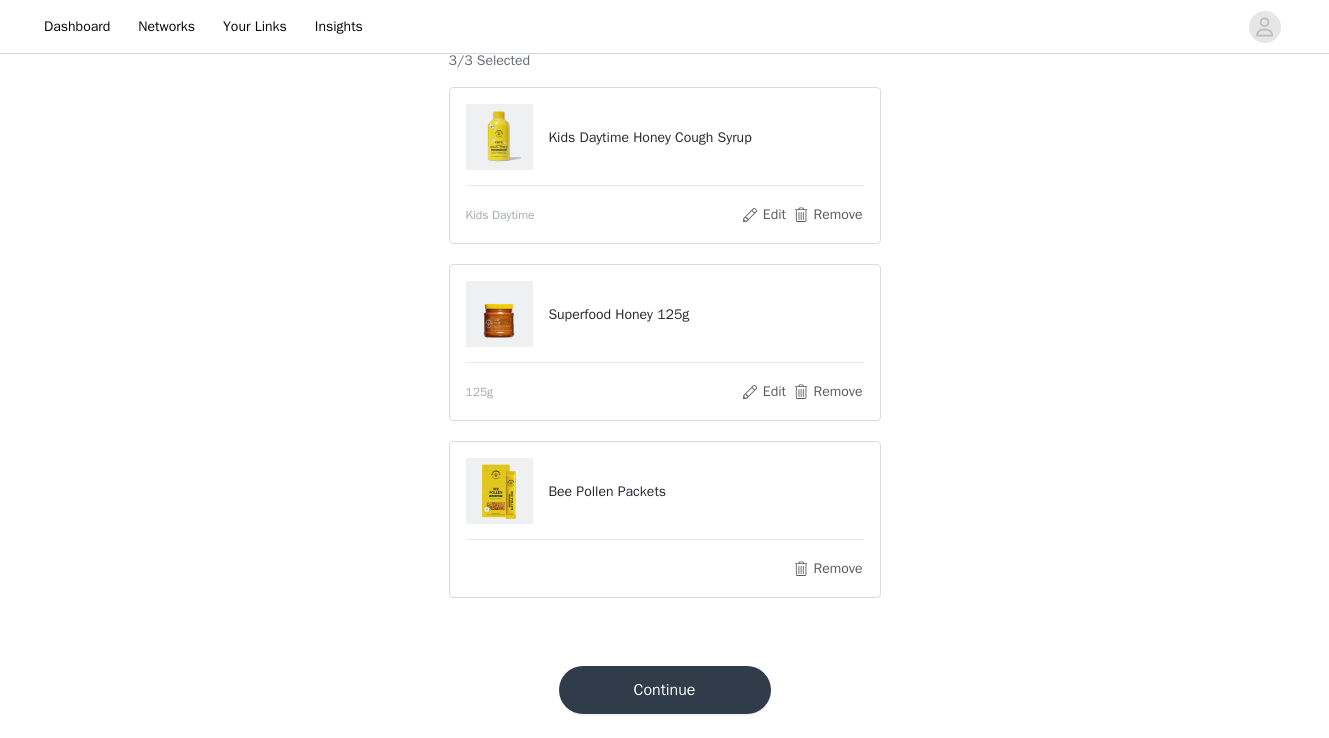click on "Continue" at bounding box center [665, 690] 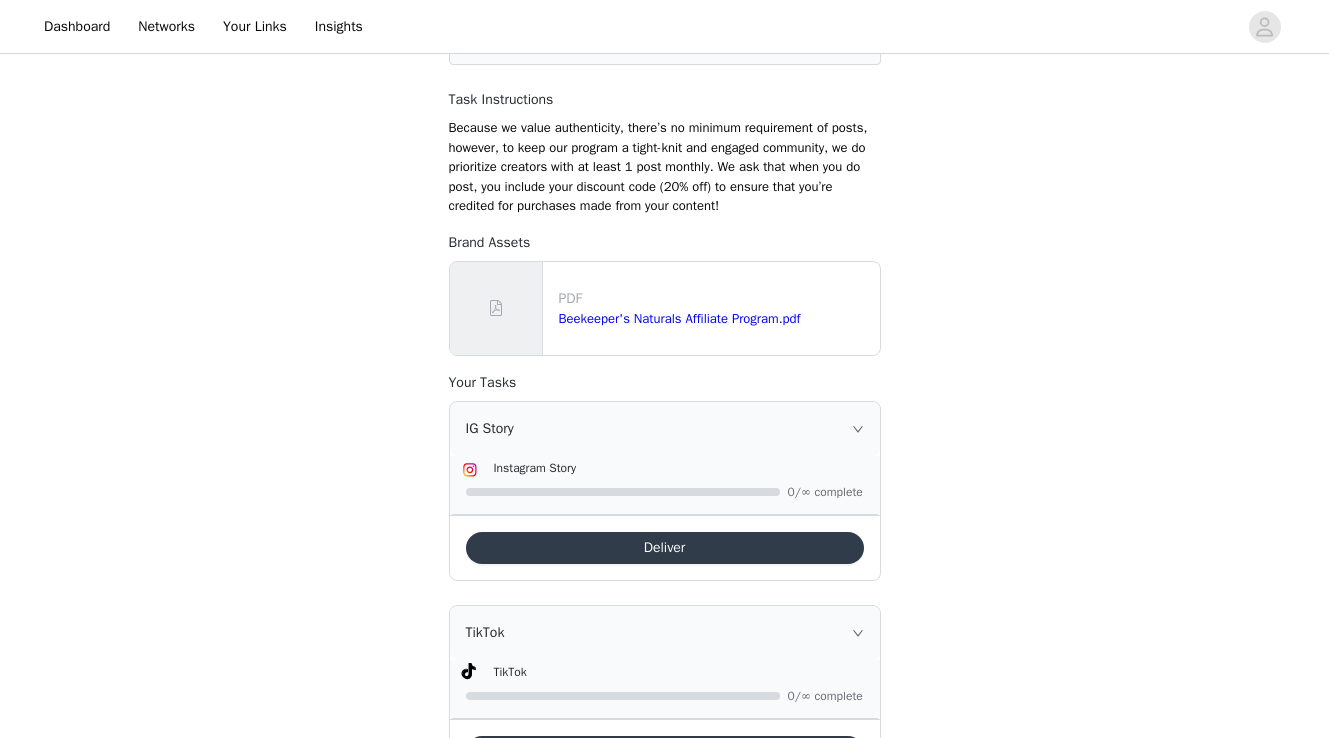 scroll, scrollTop: 360, scrollLeft: 0, axis: vertical 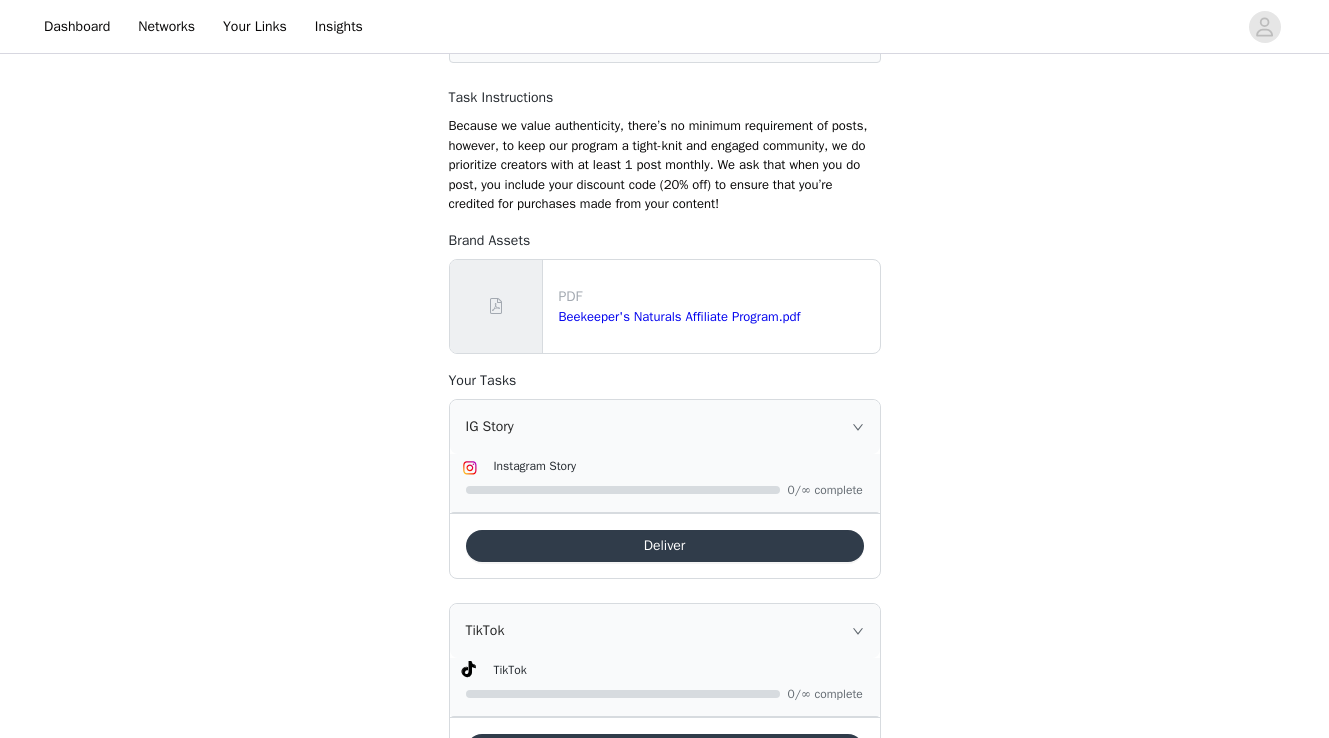 click on "Deliver" at bounding box center (665, 546) 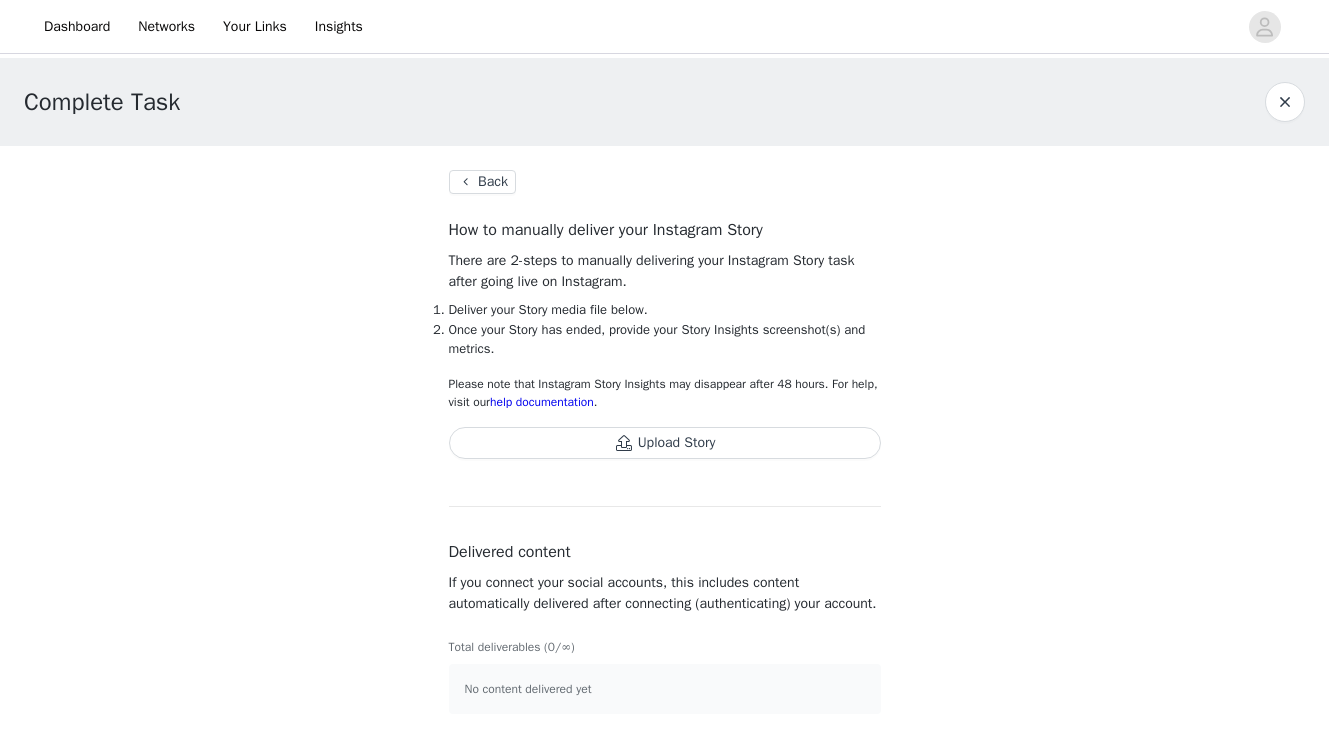 scroll, scrollTop: 0, scrollLeft: 0, axis: both 